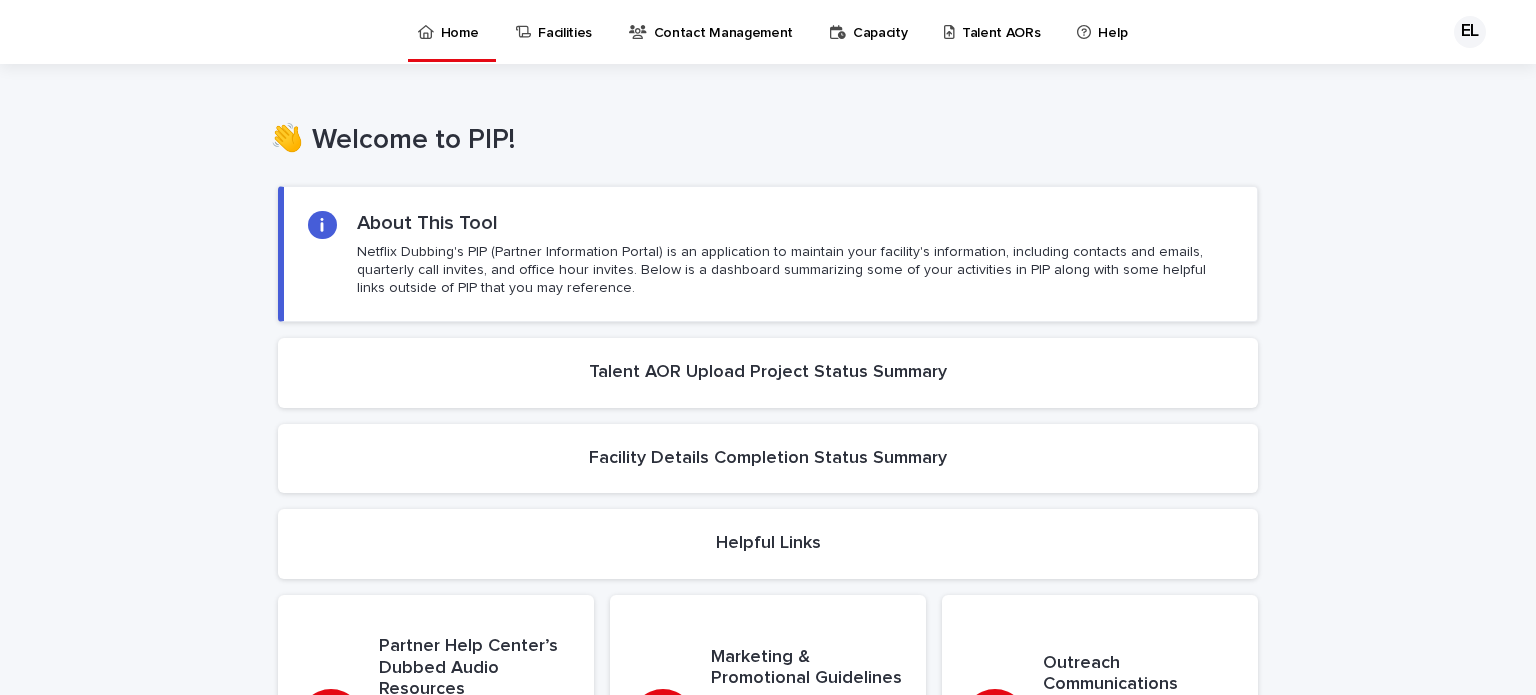 scroll, scrollTop: 0, scrollLeft: 0, axis: both 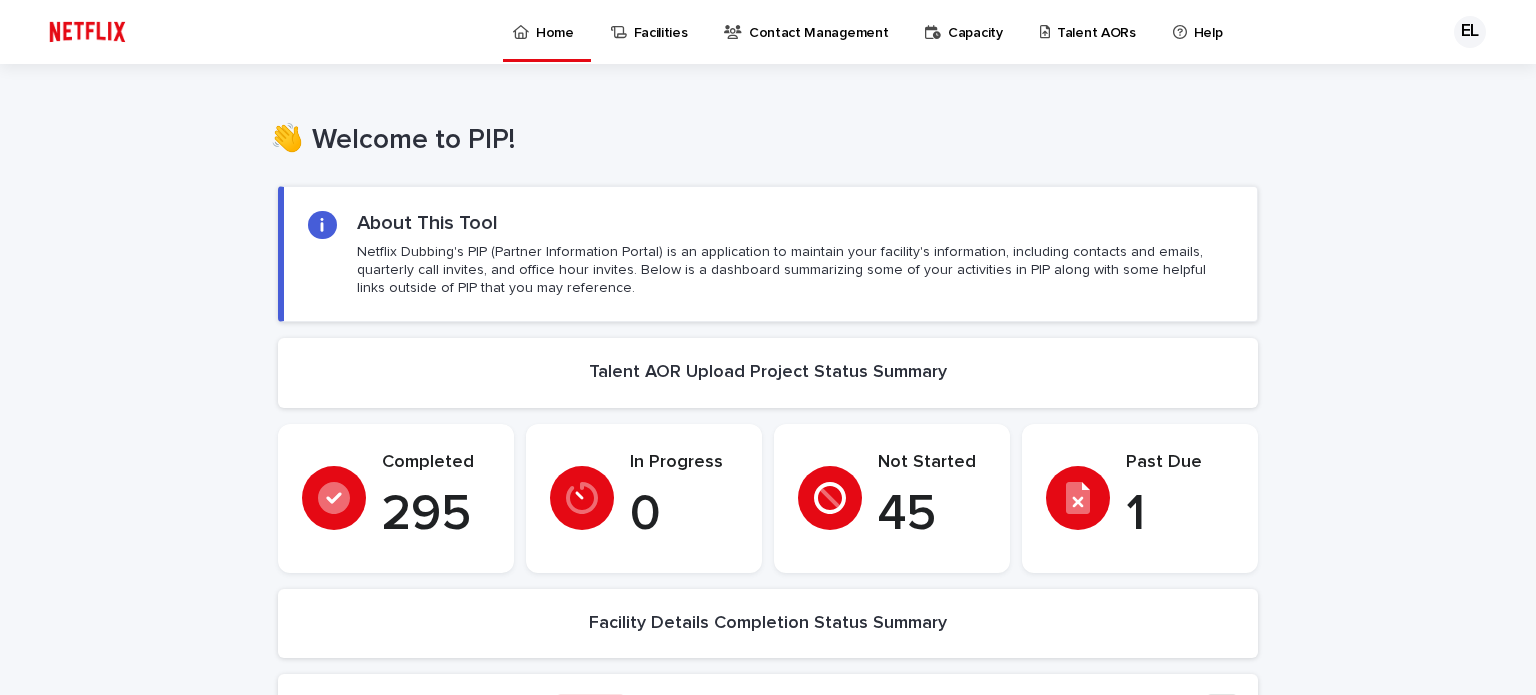click on "Talent AORs" at bounding box center [1096, 21] 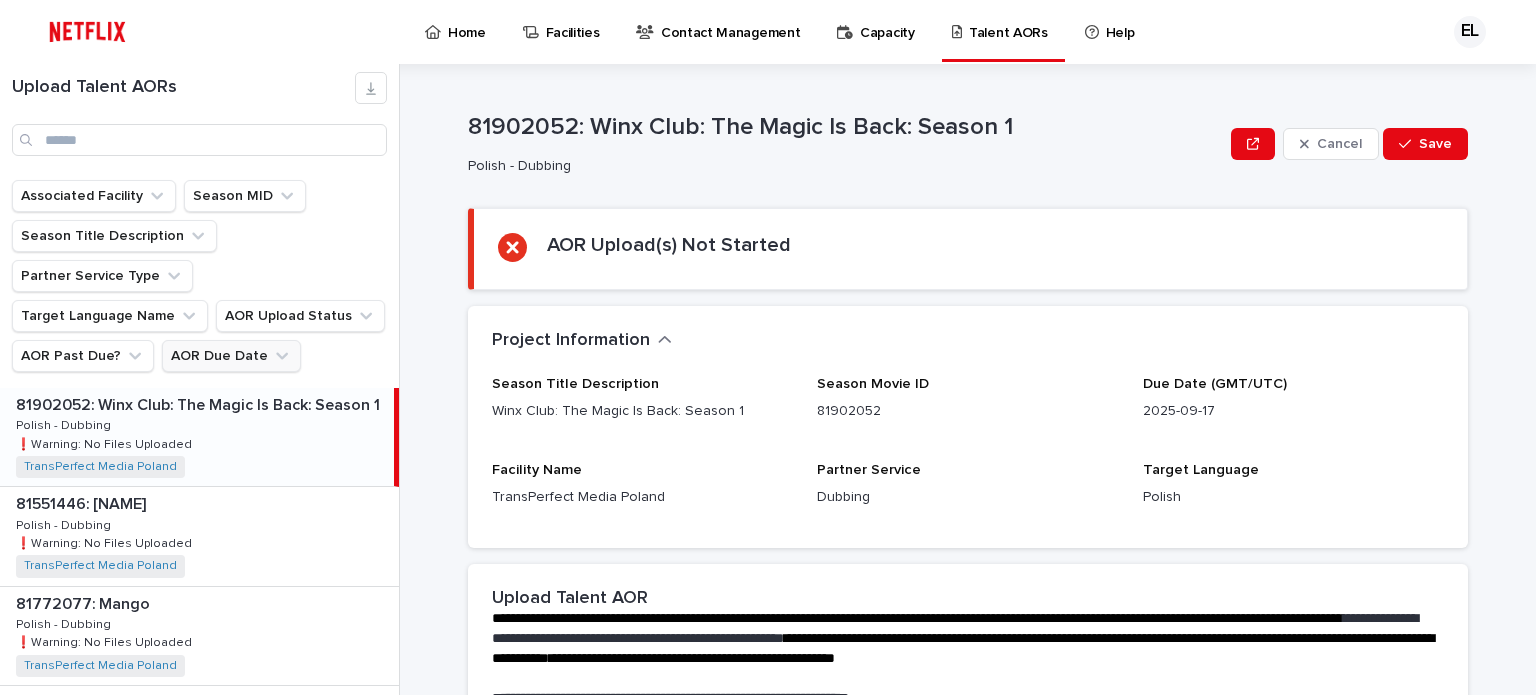 click on "AOR Due Date" at bounding box center (231, 356) 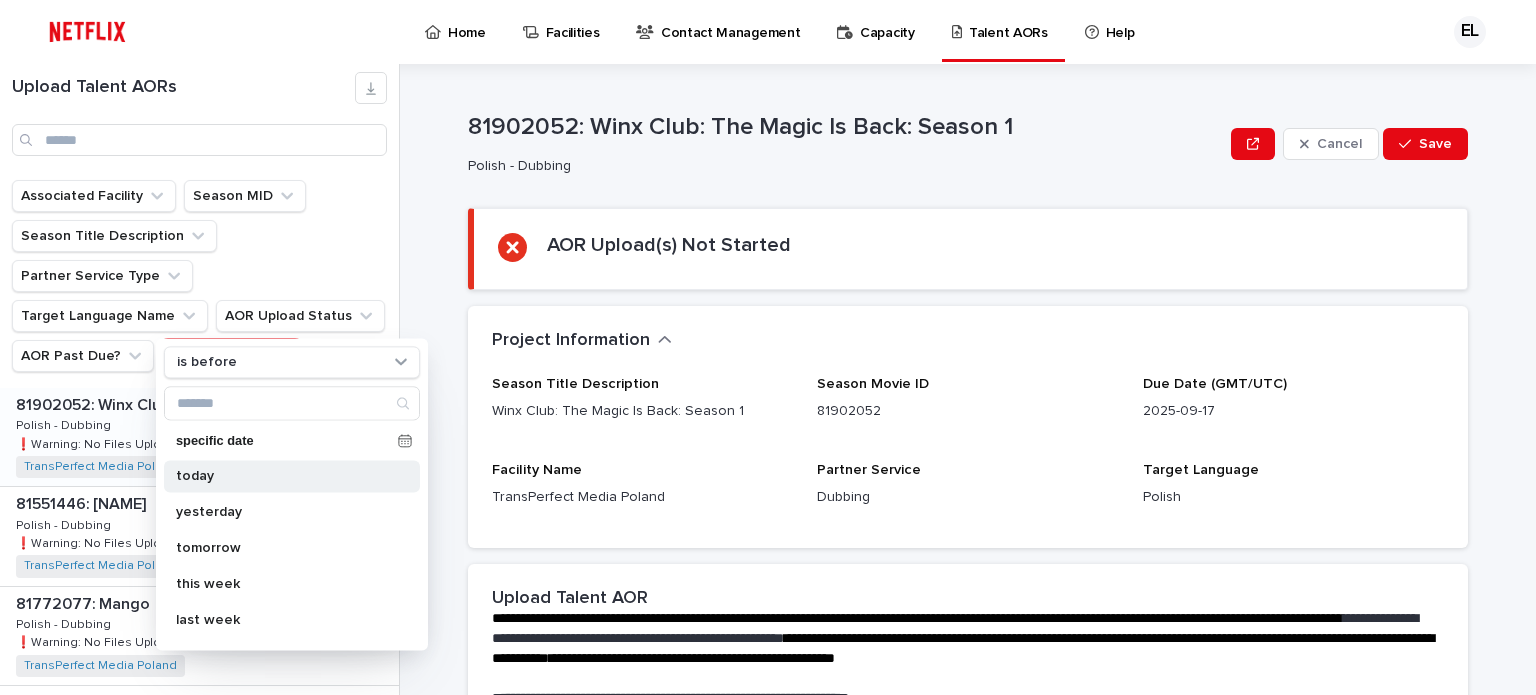 click on "today" at bounding box center [292, 476] 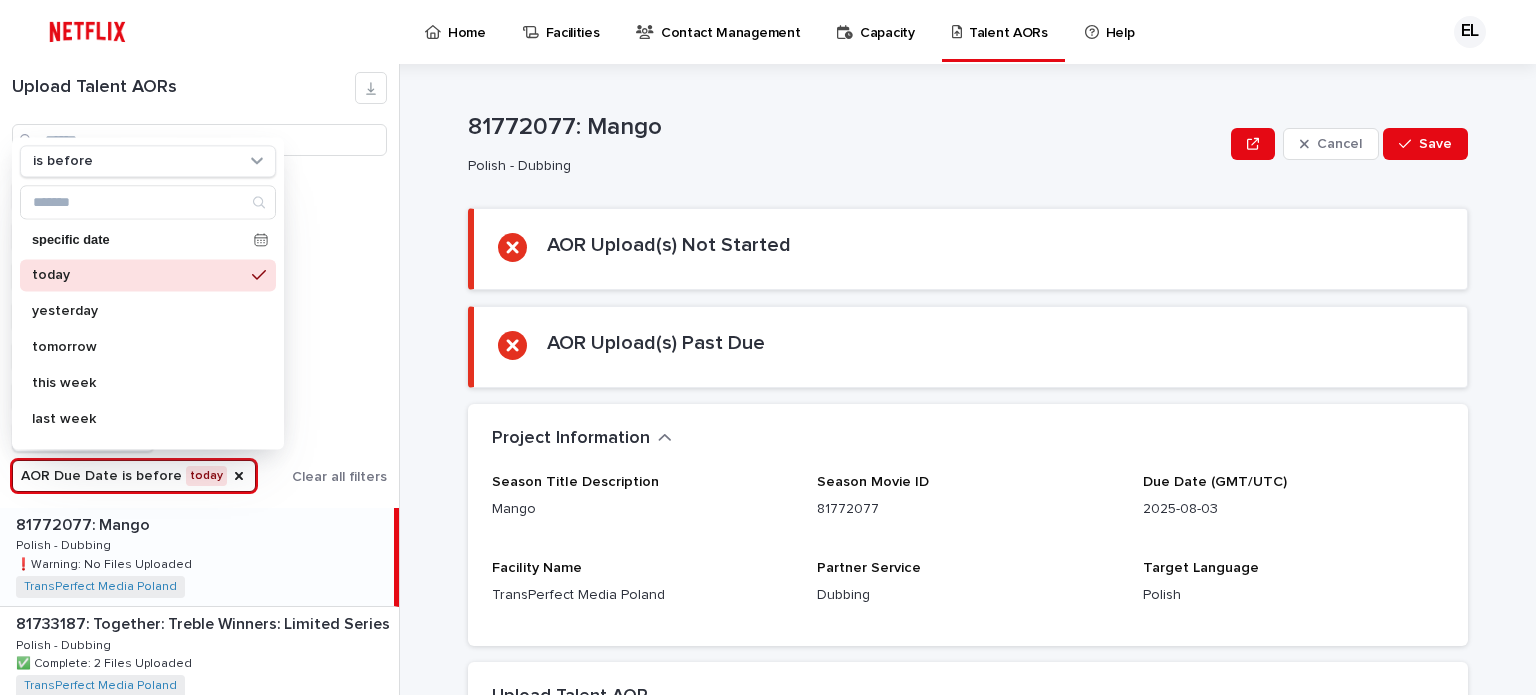 click on "Associated Facility Season MID Season Title Description Partner Service Type Target Language Name AOR Upload Status AOR Past Due? AOR Due Date is before today is before specific date today yesterday tomorrow this week last week next week this quarter last quarter next quarter this month next month last month this year next year last year Clear all filters" at bounding box center [199, 336] 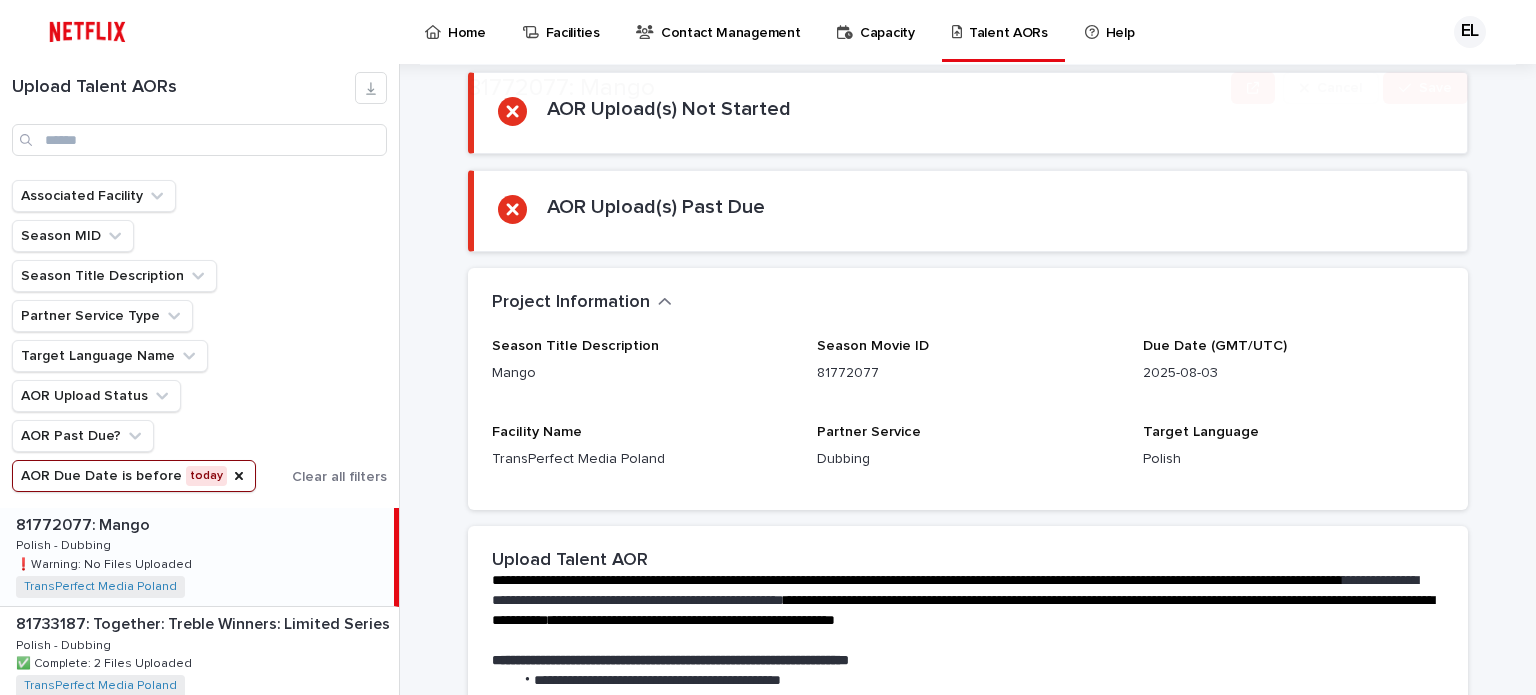 scroll, scrollTop: 217, scrollLeft: 0, axis: vertical 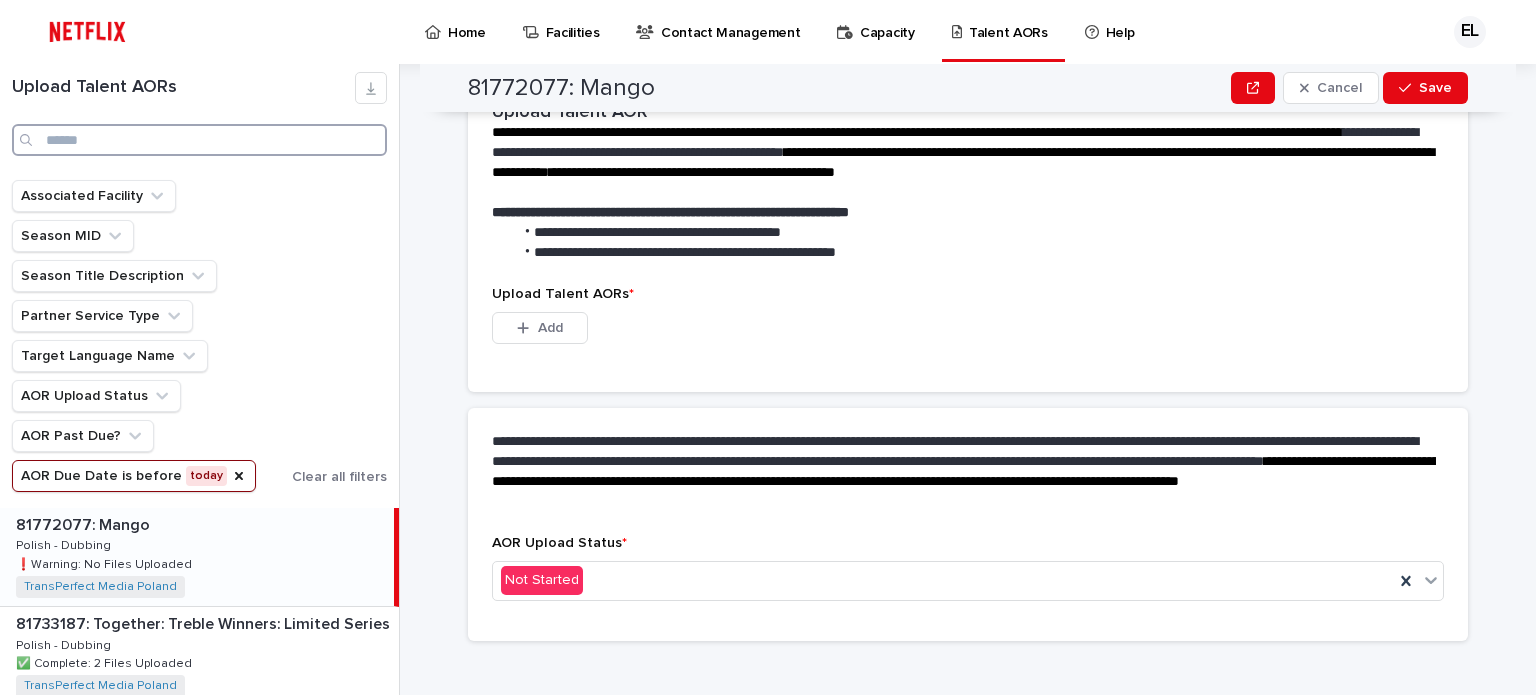 click at bounding box center (199, 140) 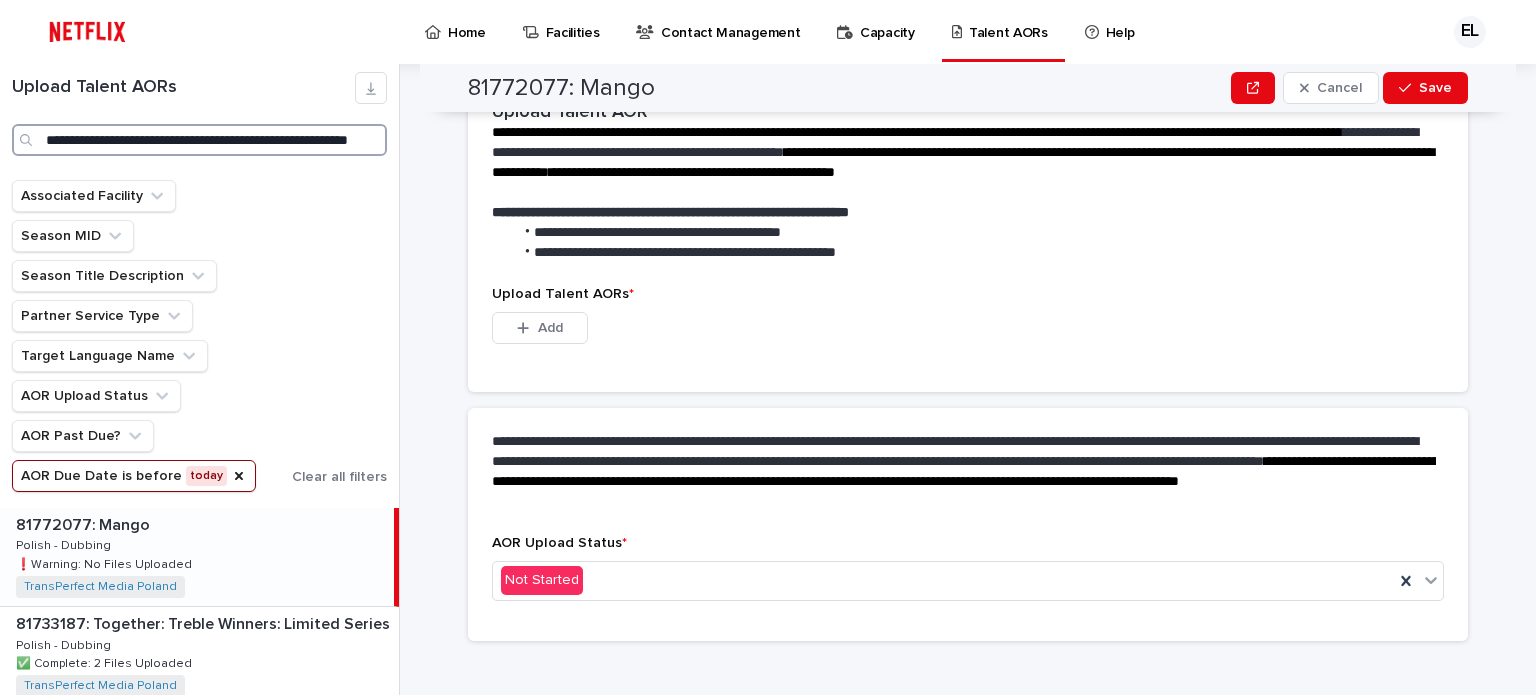 scroll, scrollTop: 0, scrollLeft: 101, axis: horizontal 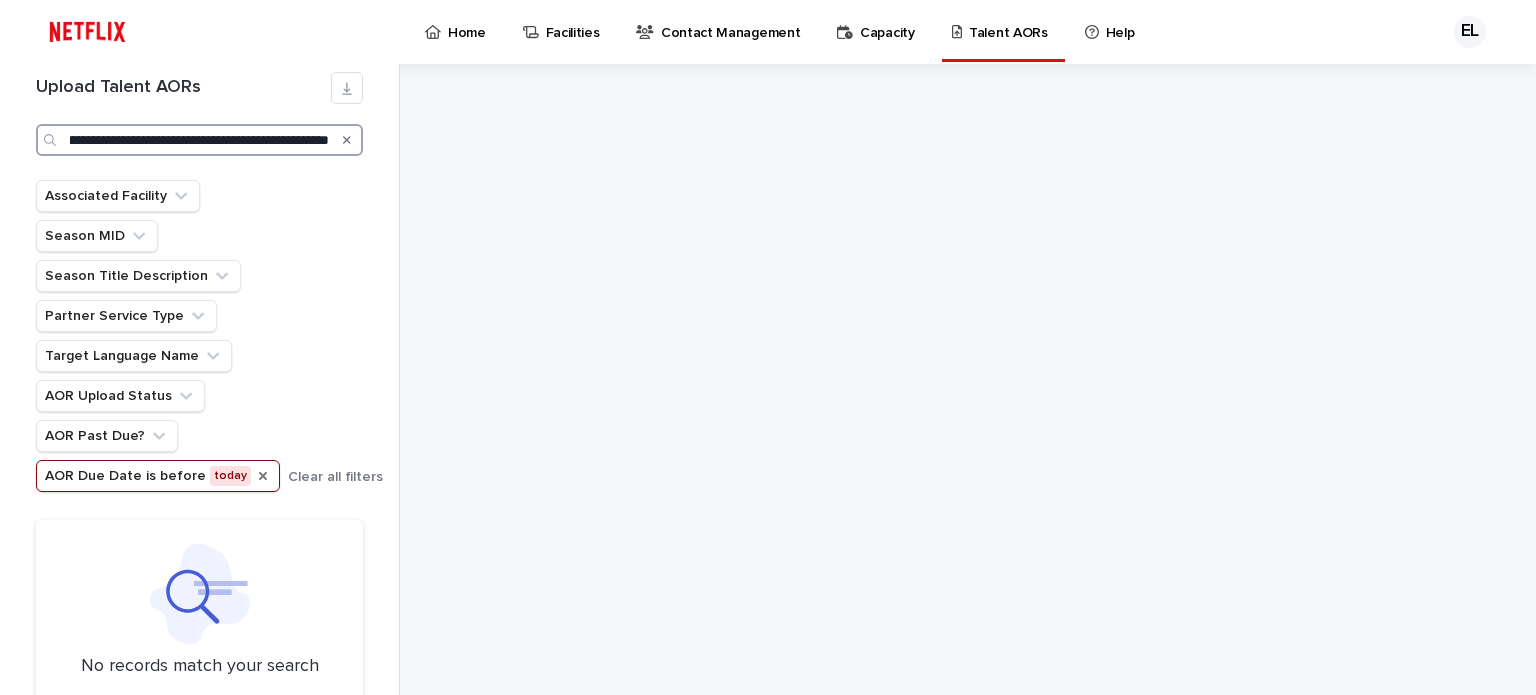 type on "**********" 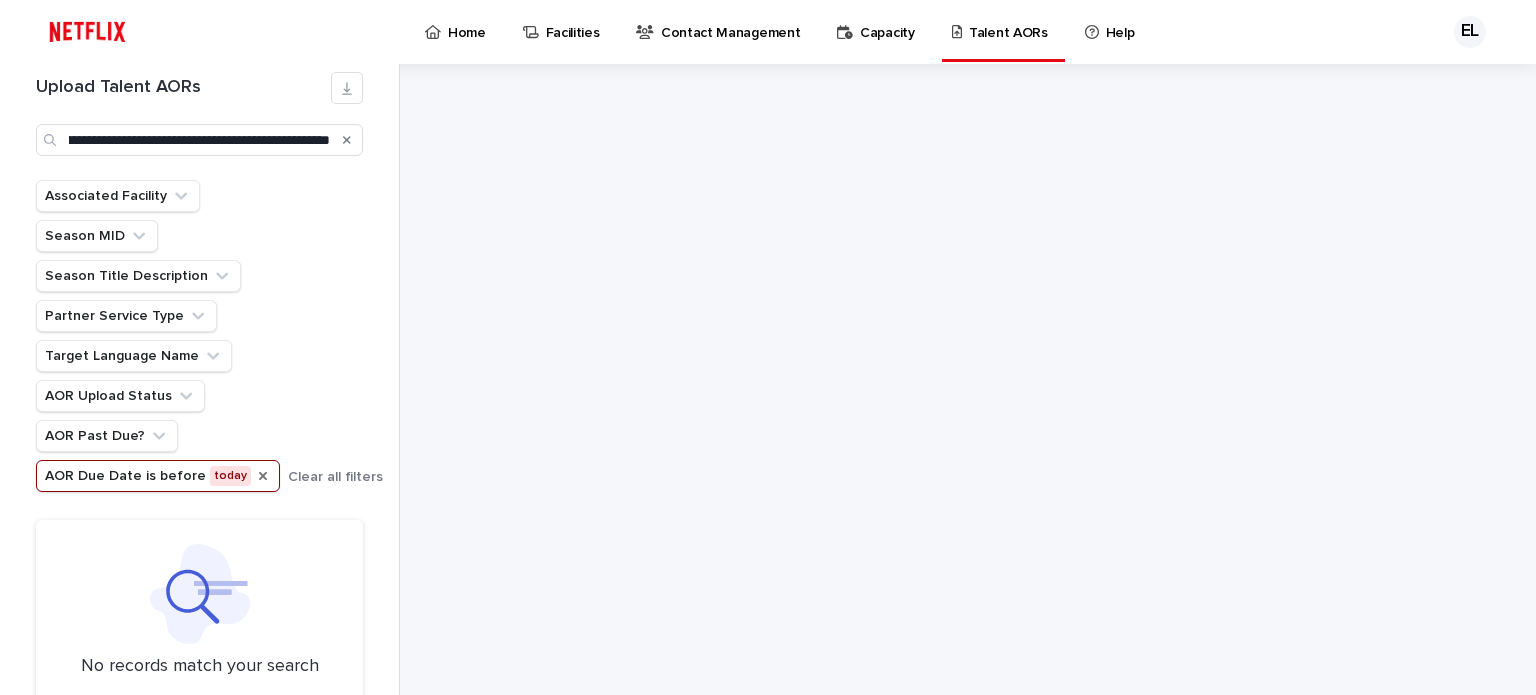click 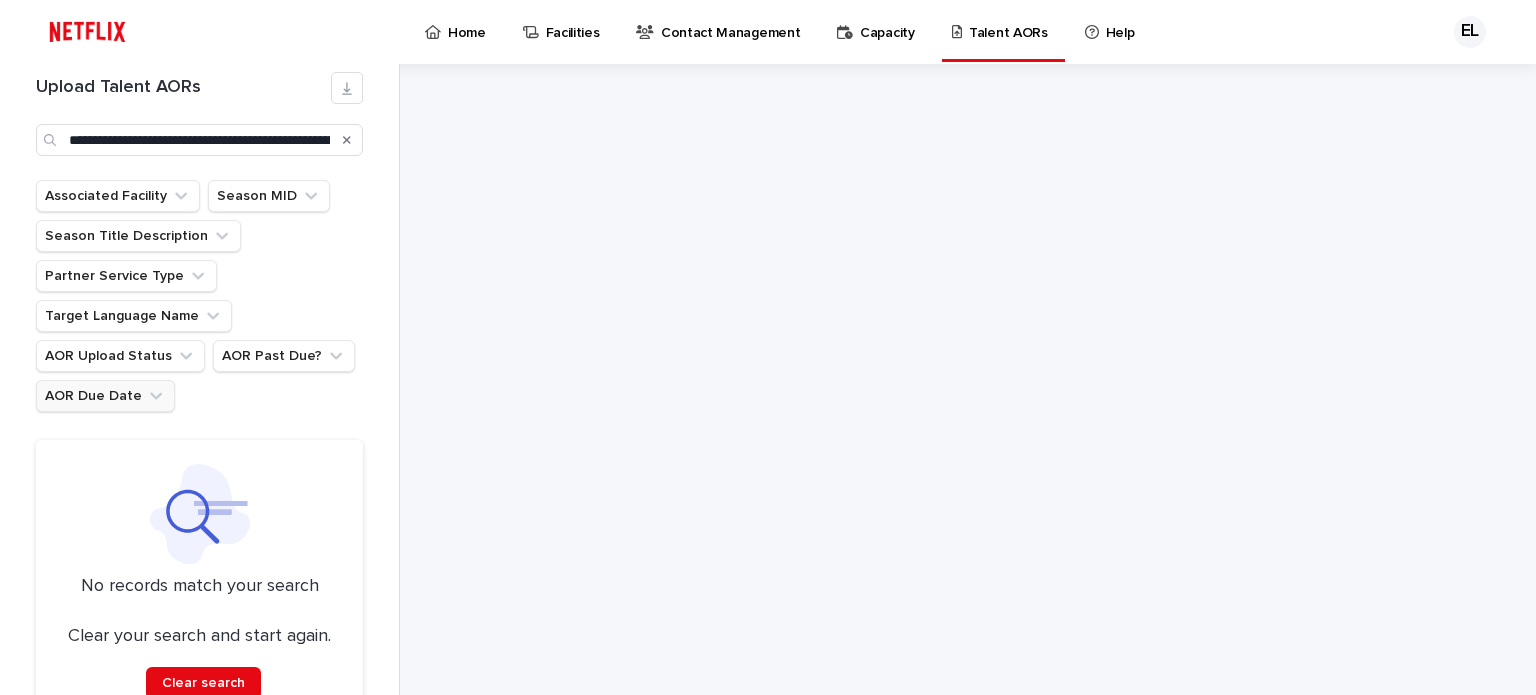 click on "Associated Facility Season MID Season Title Description Partner Service Type Target Language Name AOR Upload Status AOR Past Due? AOR Due Date" at bounding box center [199, 296] 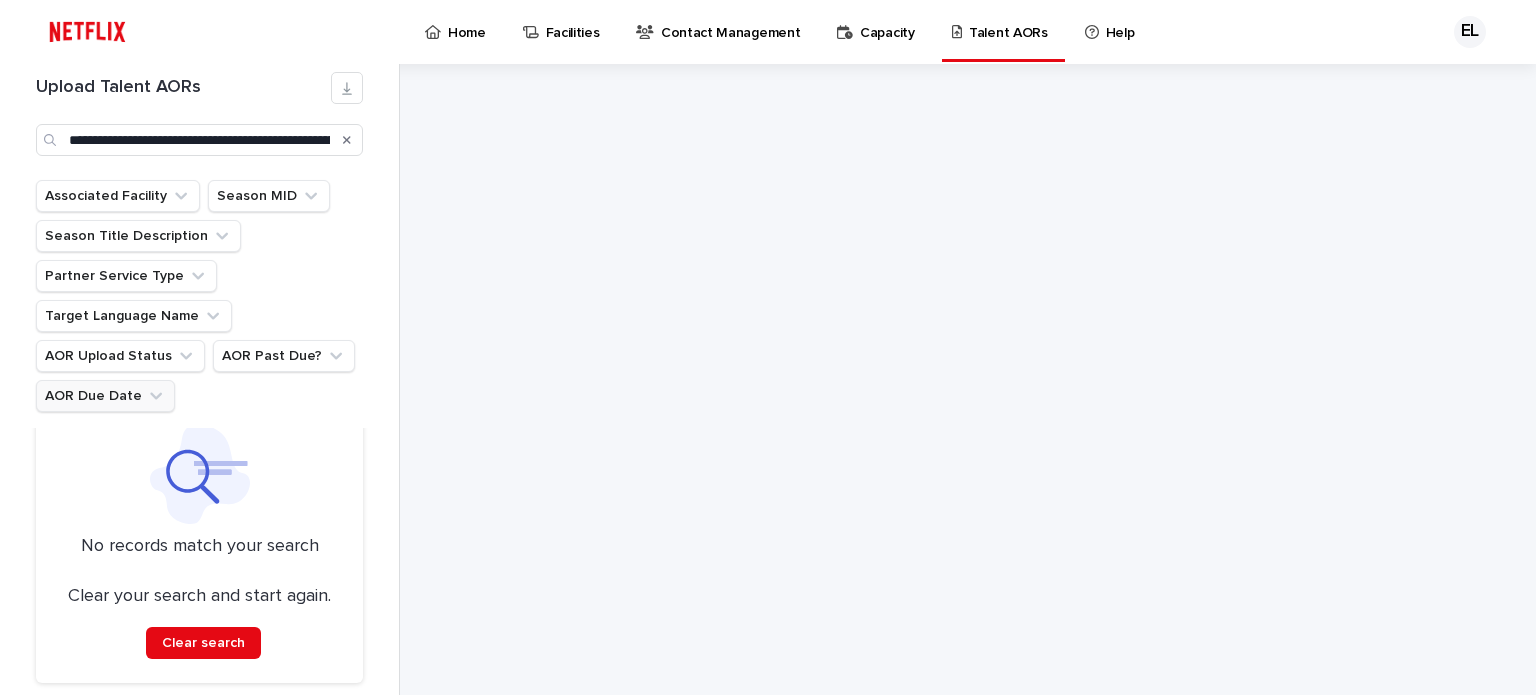 scroll, scrollTop: 59, scrollLeft: 0, axis: vertical 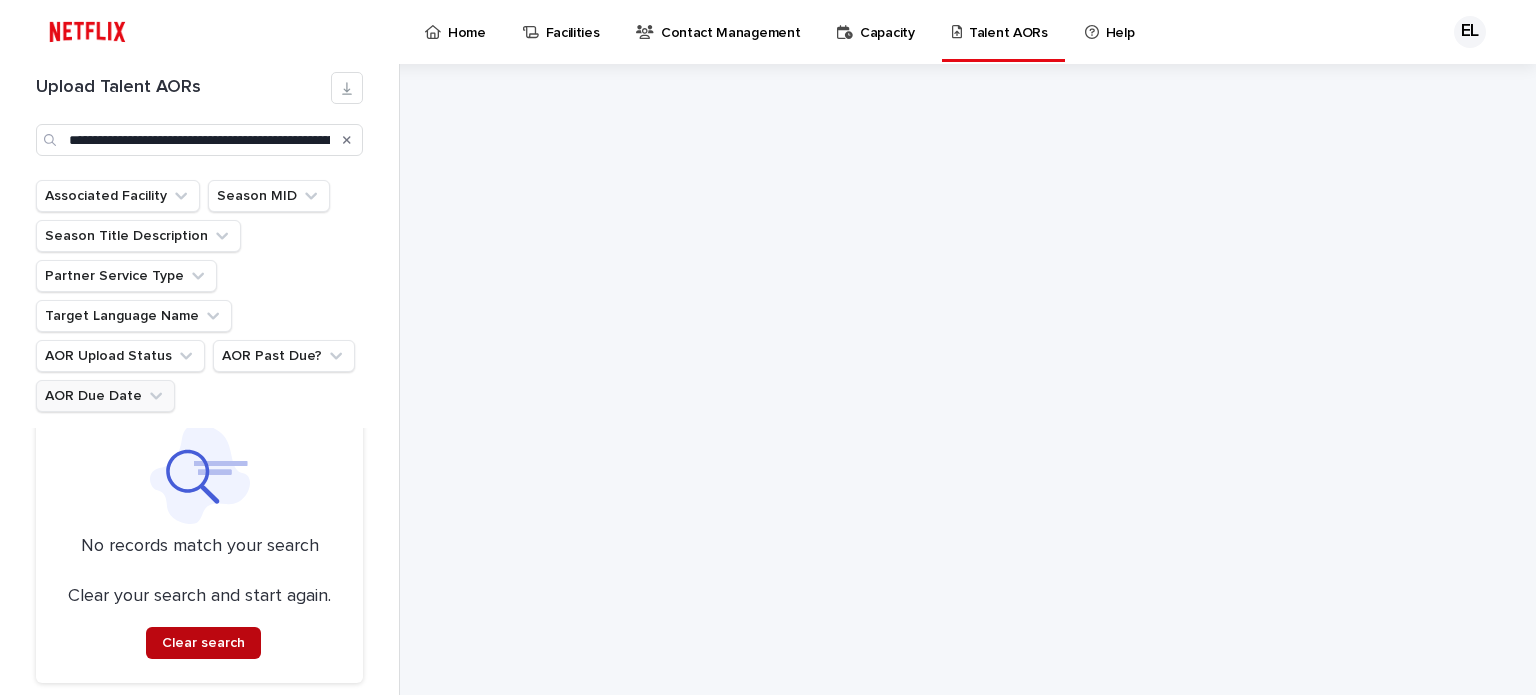 click on "Clear search" at bounding box center [203, 643] 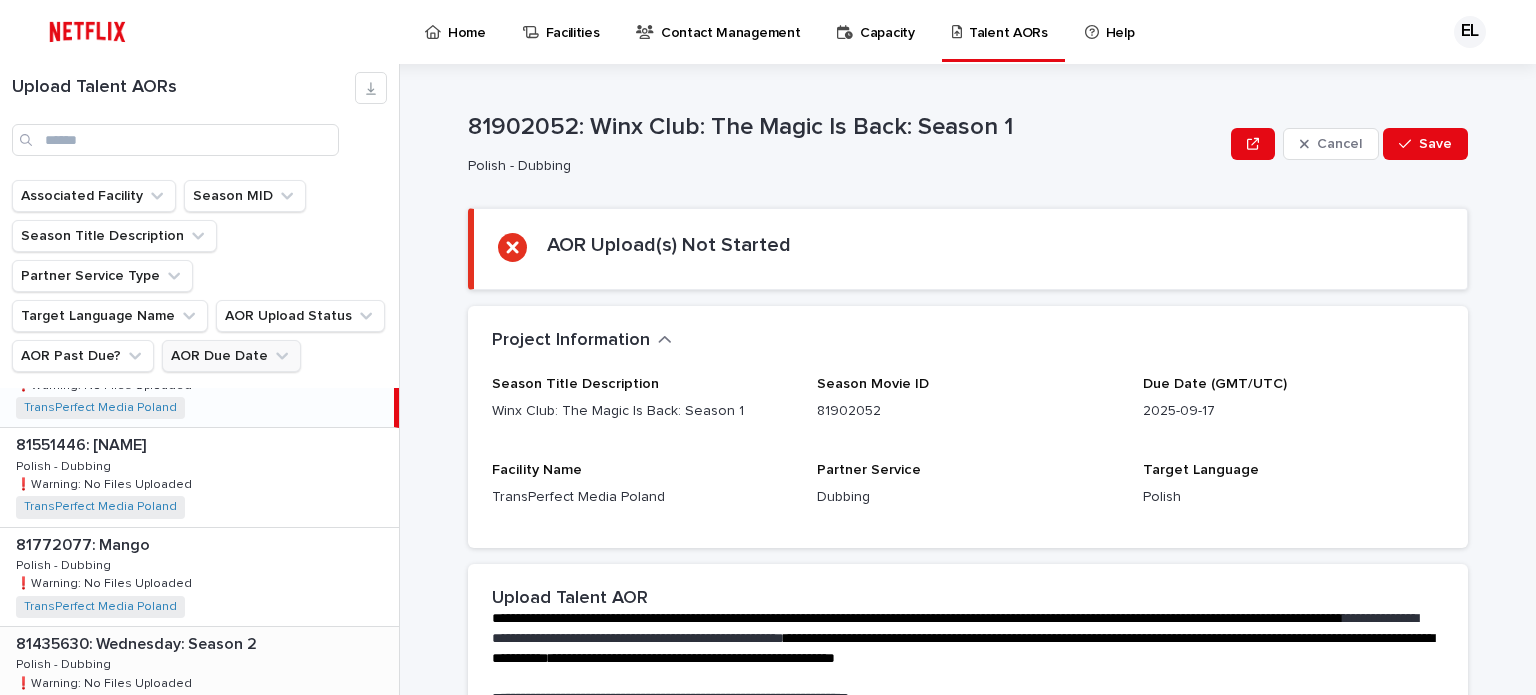 scroll, scrollTop: 0, scrollLeft: 0, axis: both 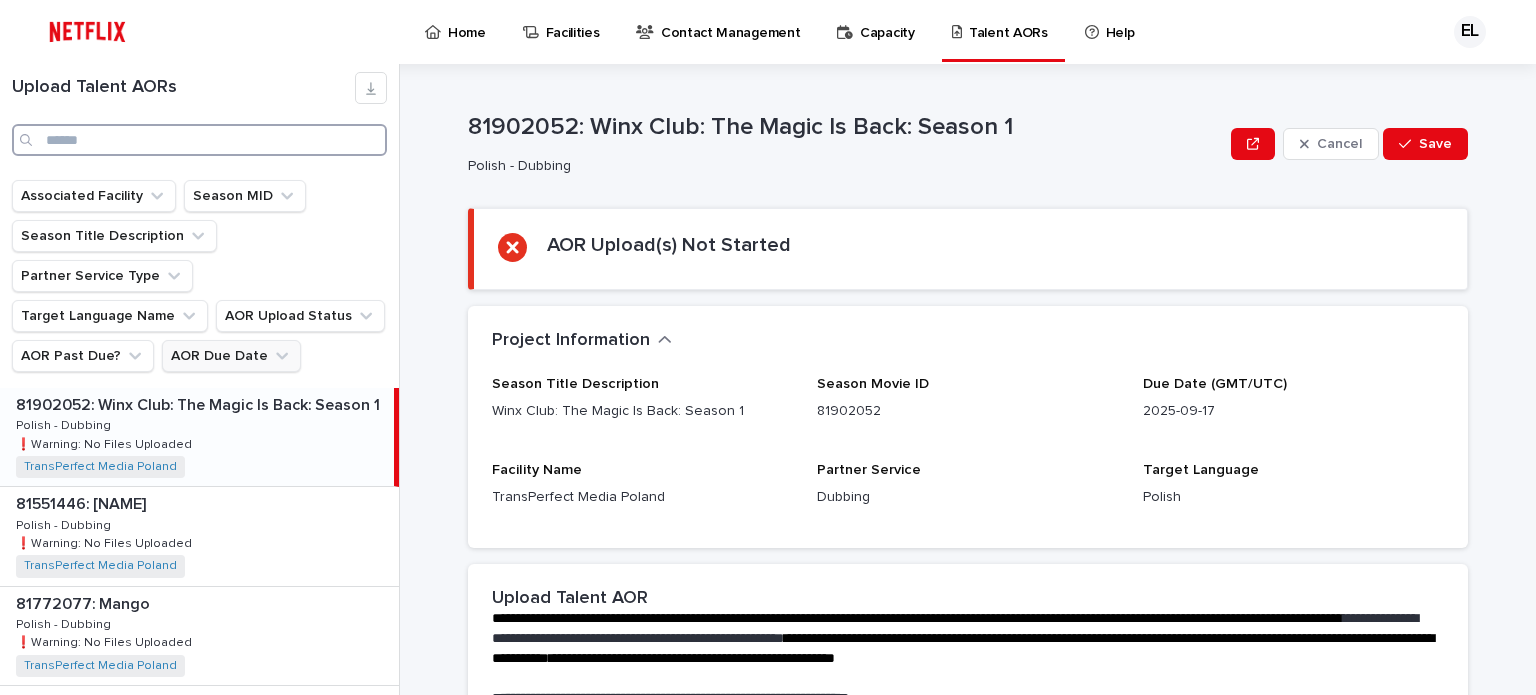 click at bounding box center [199, 140] 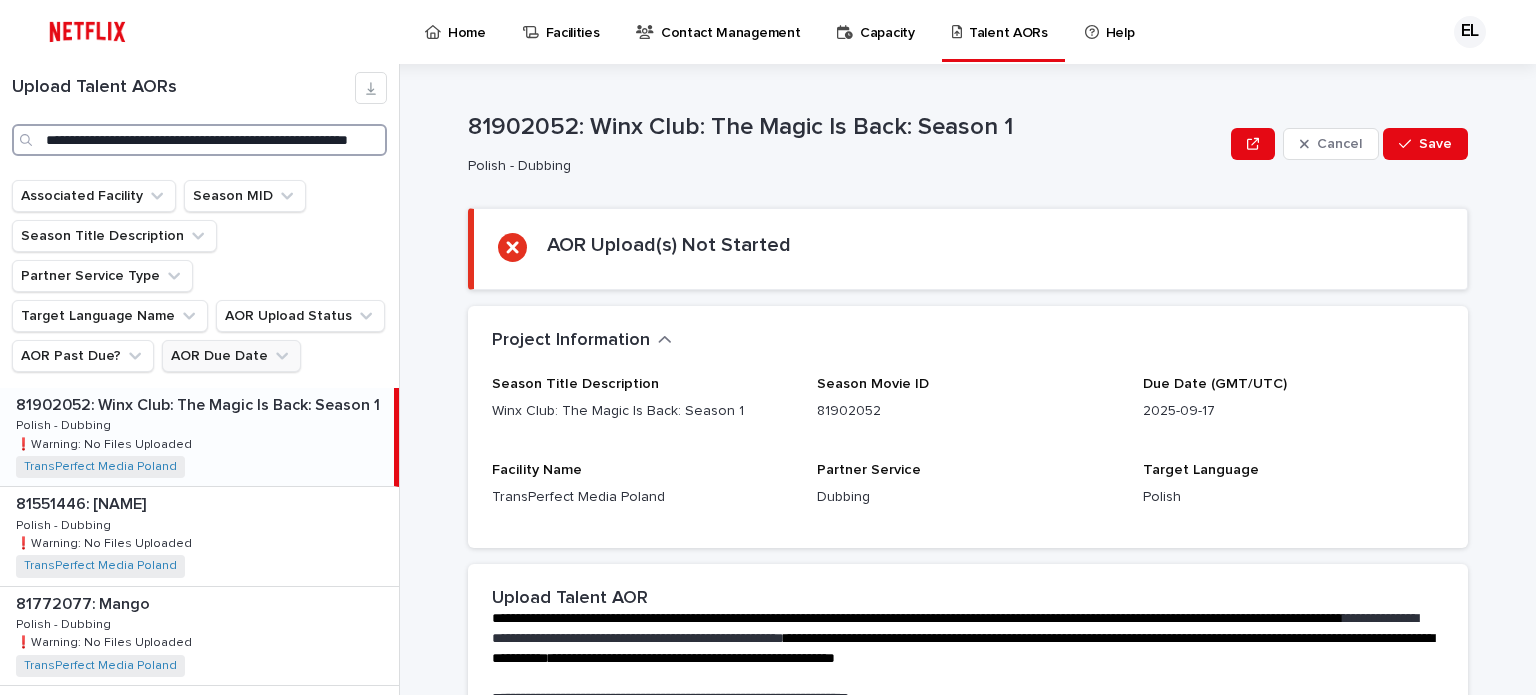 scroll, scrollTop: 0, scrollLeft: 101, axis: horizontal 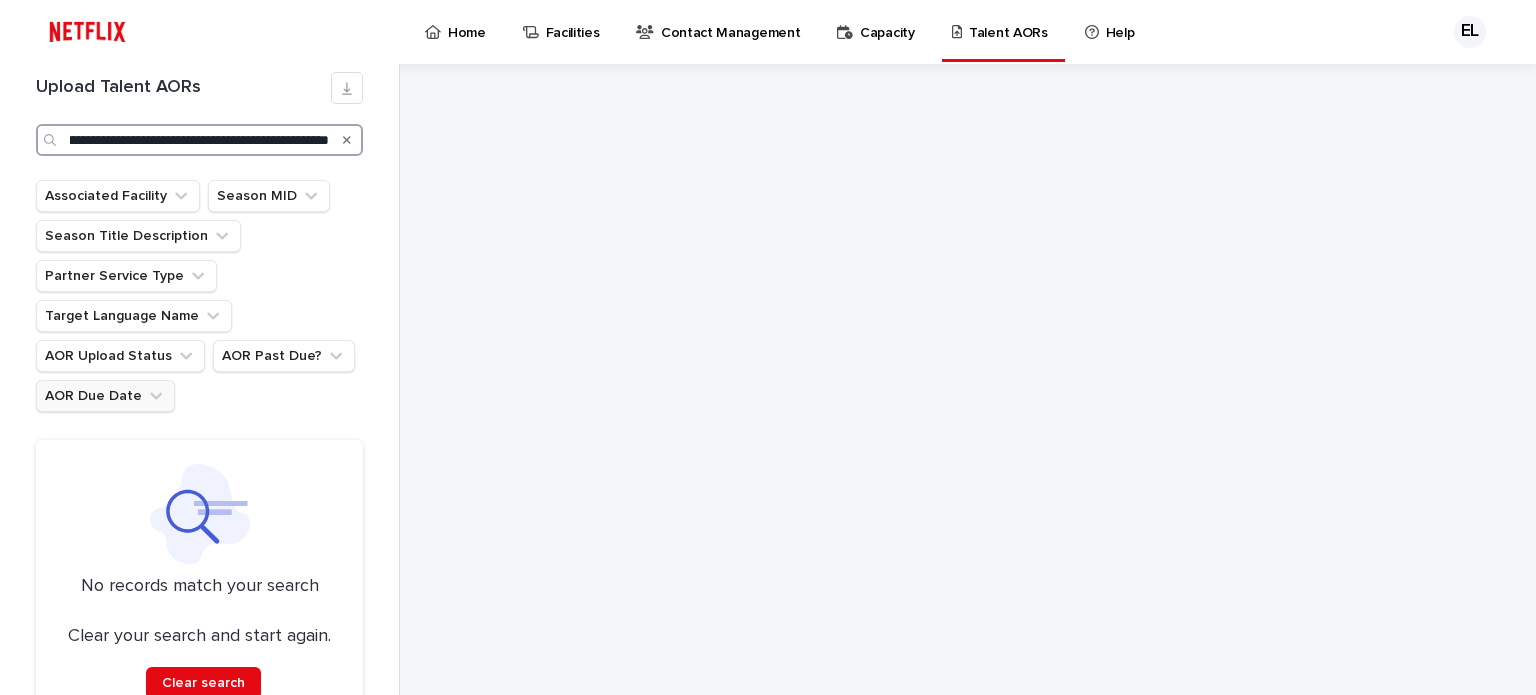 drag, startPoint x: 149, startPoint y: 139, endPoint x: 527, endPoint y: 145, distance: 378.0476 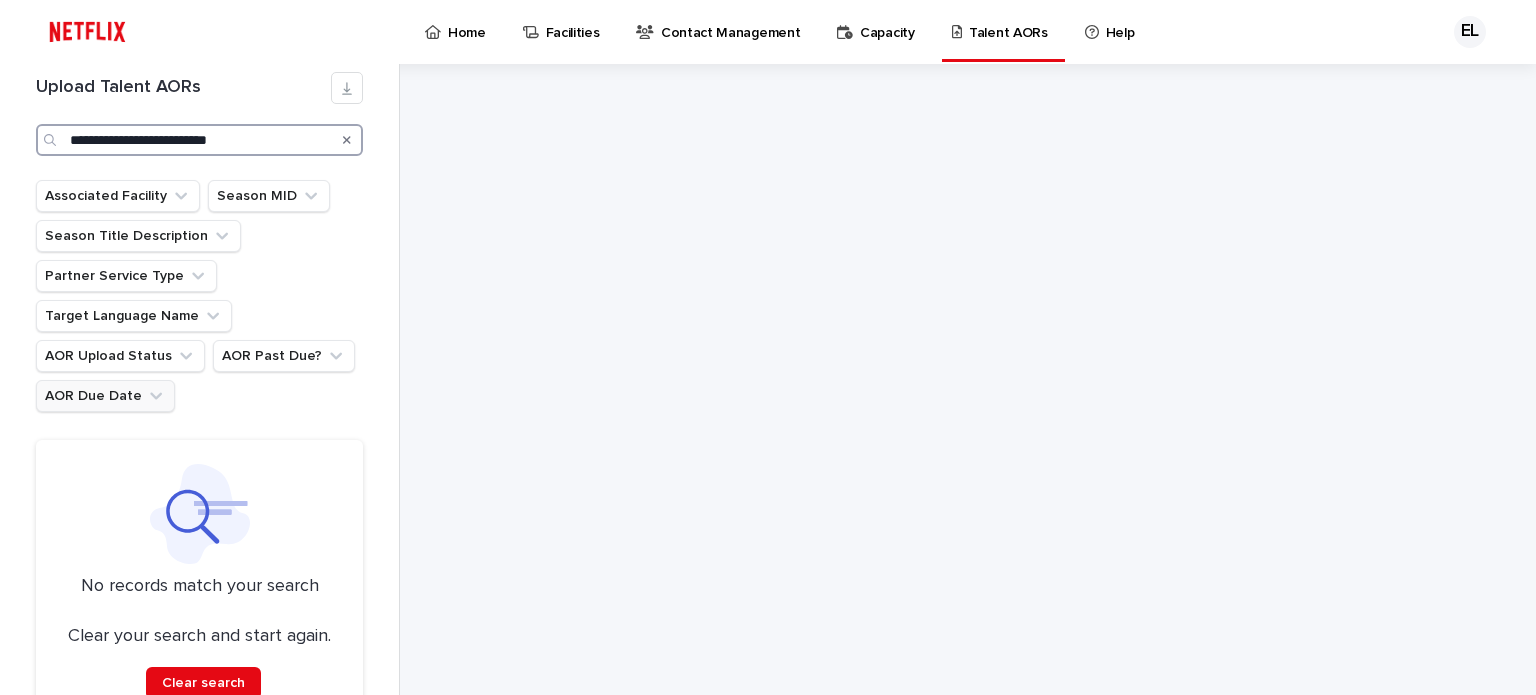 scroll, scrollTop: 0, scrollLeft: 0, axis: both 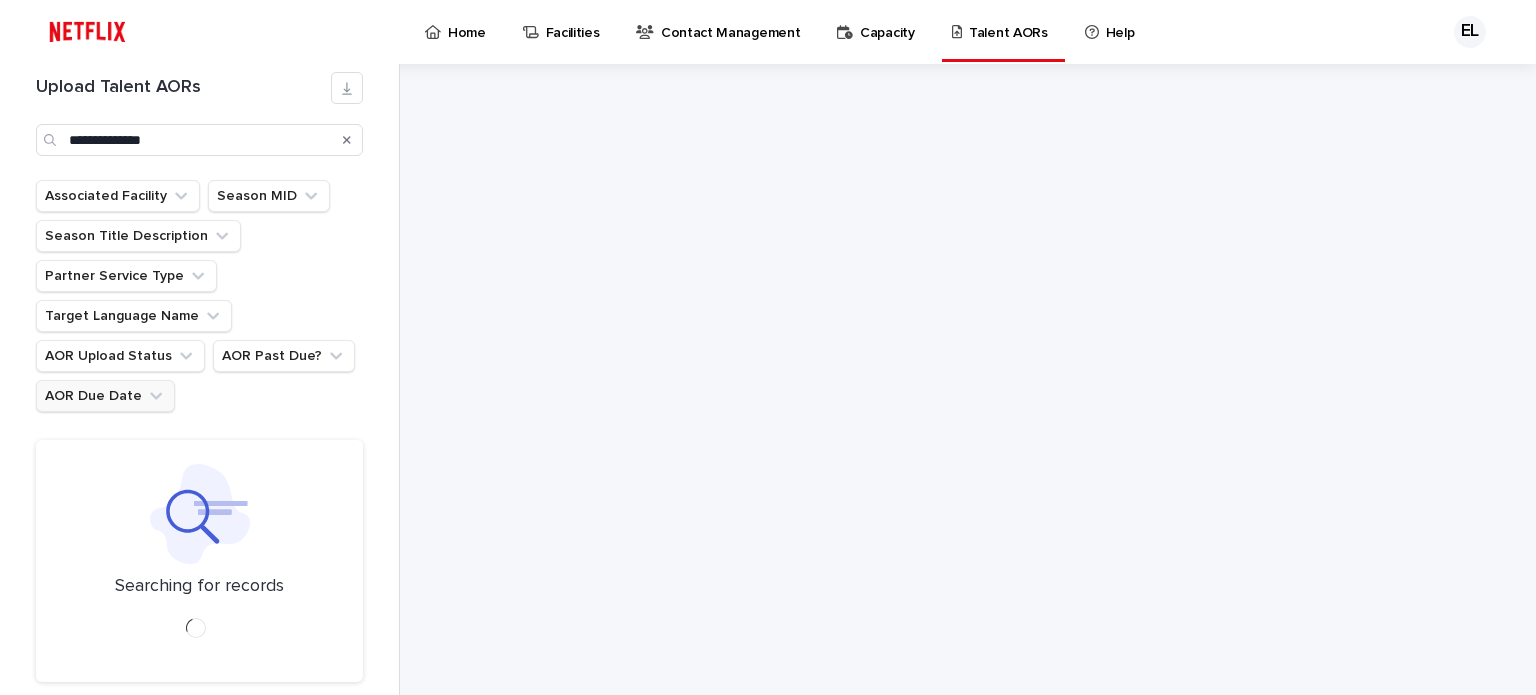 click on "Associated Facility Season MID Season Title Description Partner Service Type Target Language Name AOR Upload Status AOR Past Due? AOR Due Date" at bounding box center [199, 296] 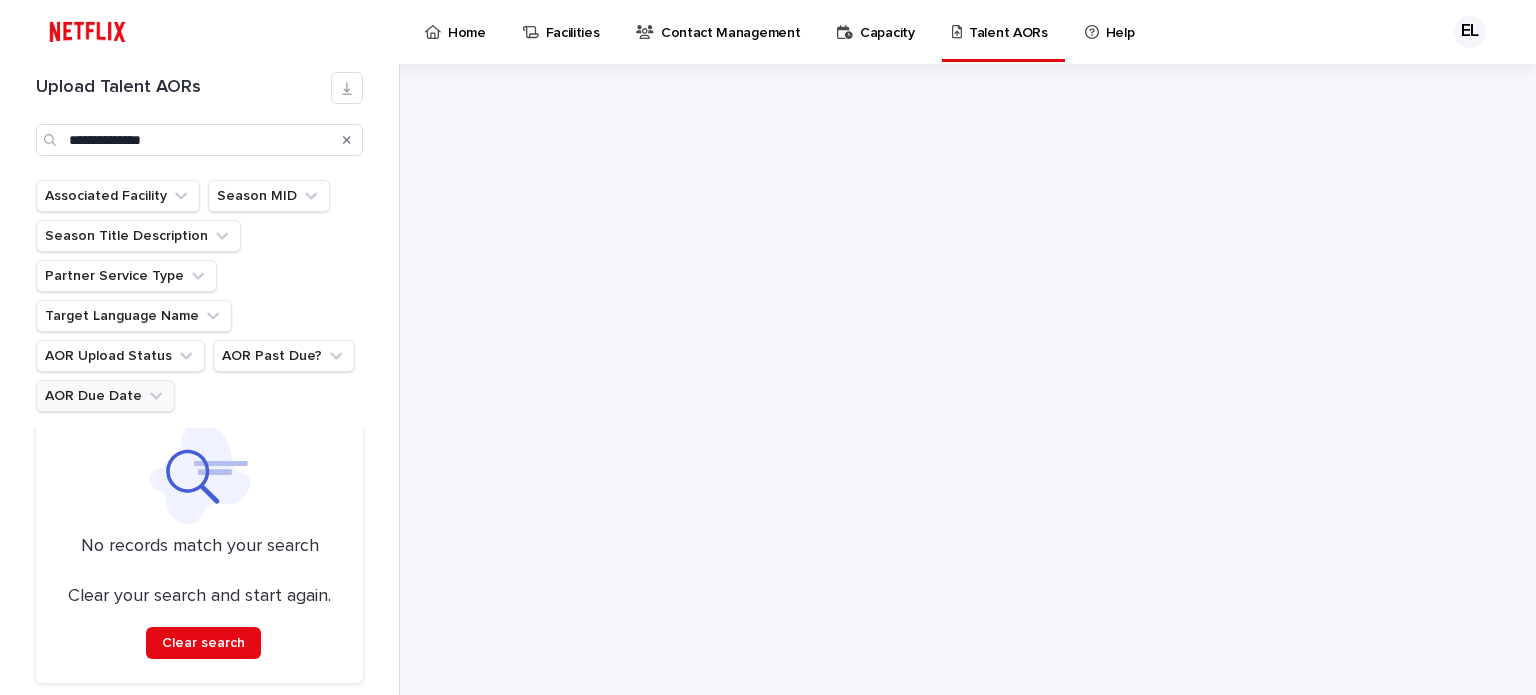 scroll, scrollTop: 0, scrollLeft: 0, axis: both 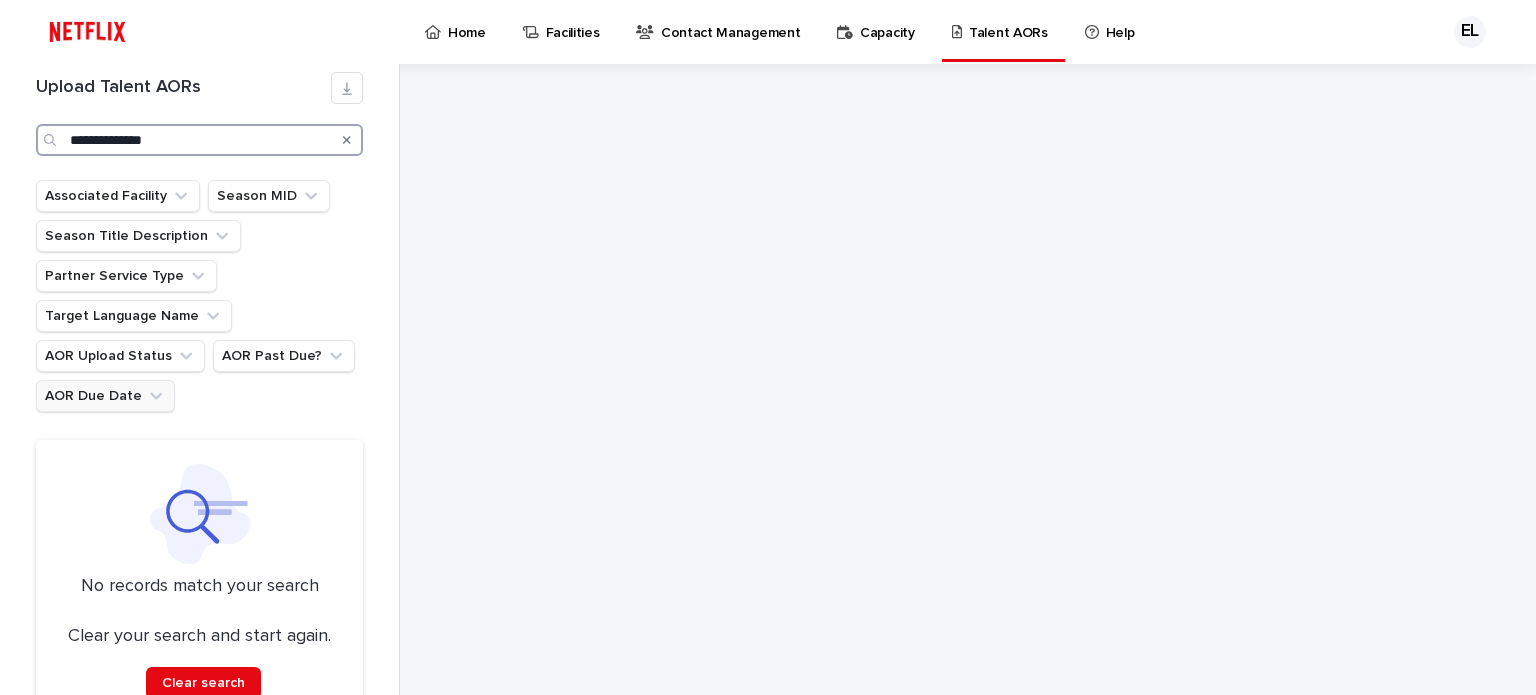 click on "**********" at bounding box center (199, 140) 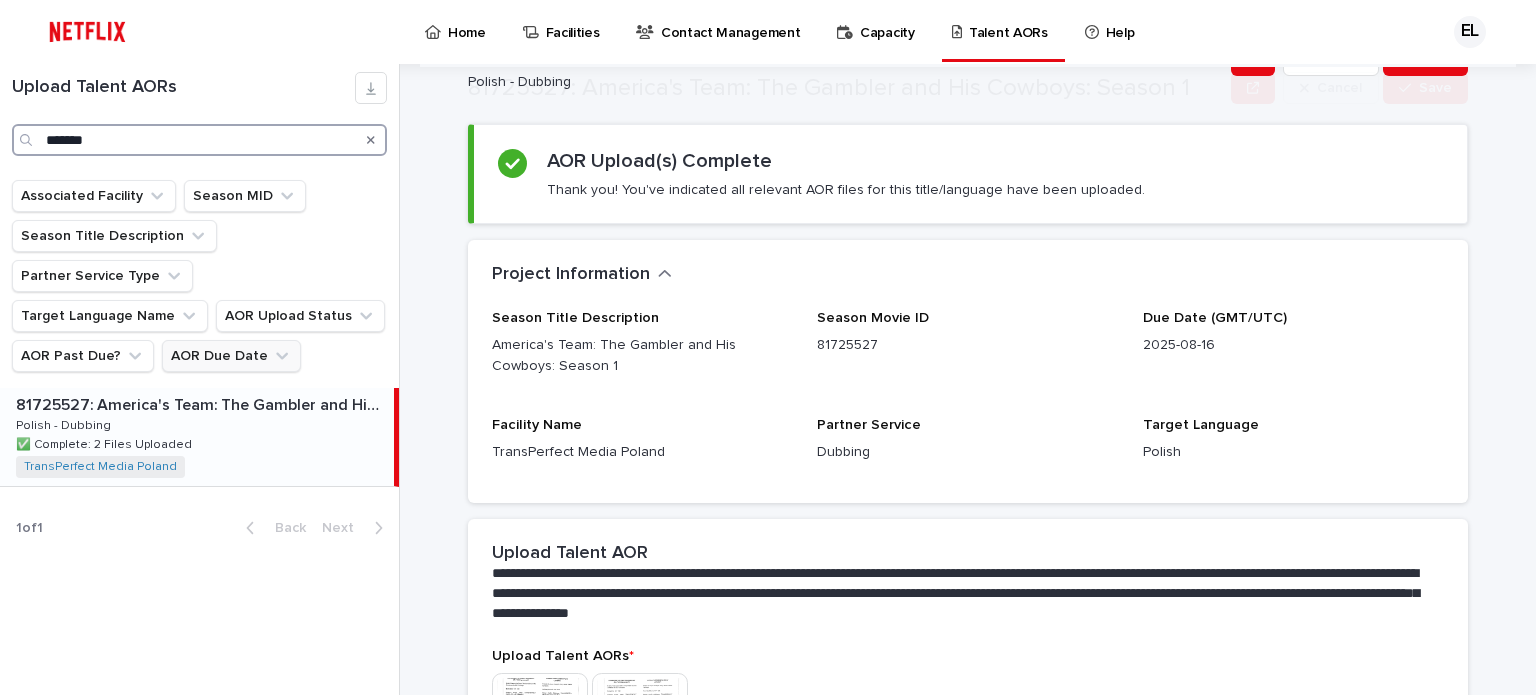 scroll, scrollTop: 200, scrollLeft: 0, axis: vertical 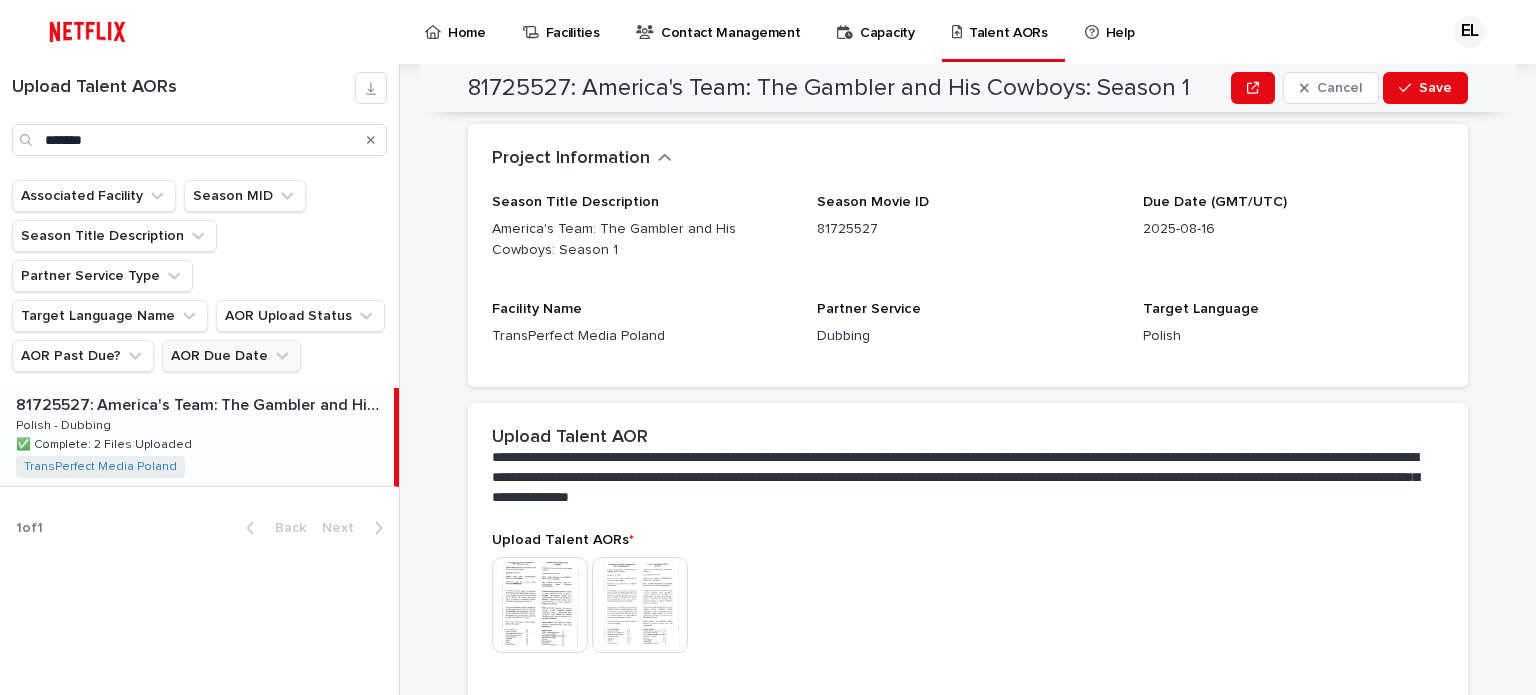 click at bounding box center (540, 605) 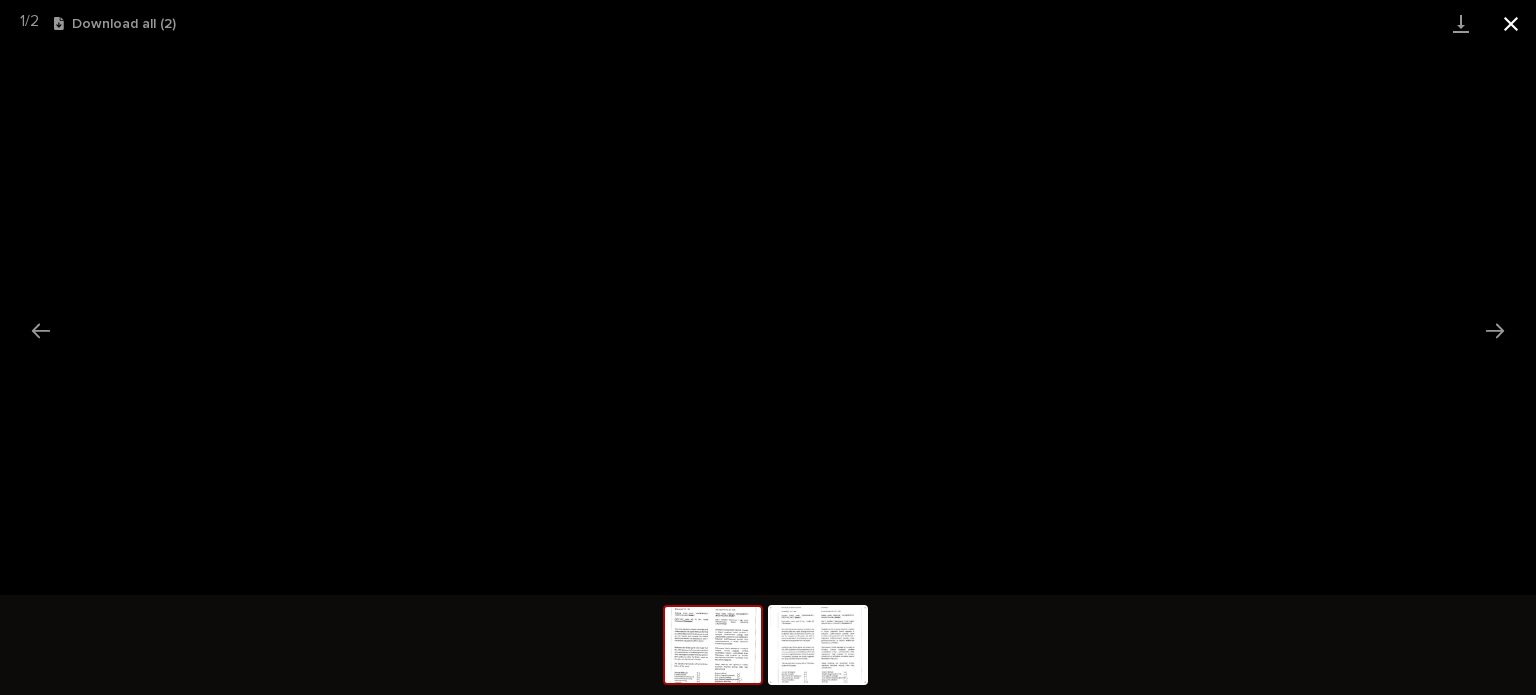 click at bounding box center (1511, 23) 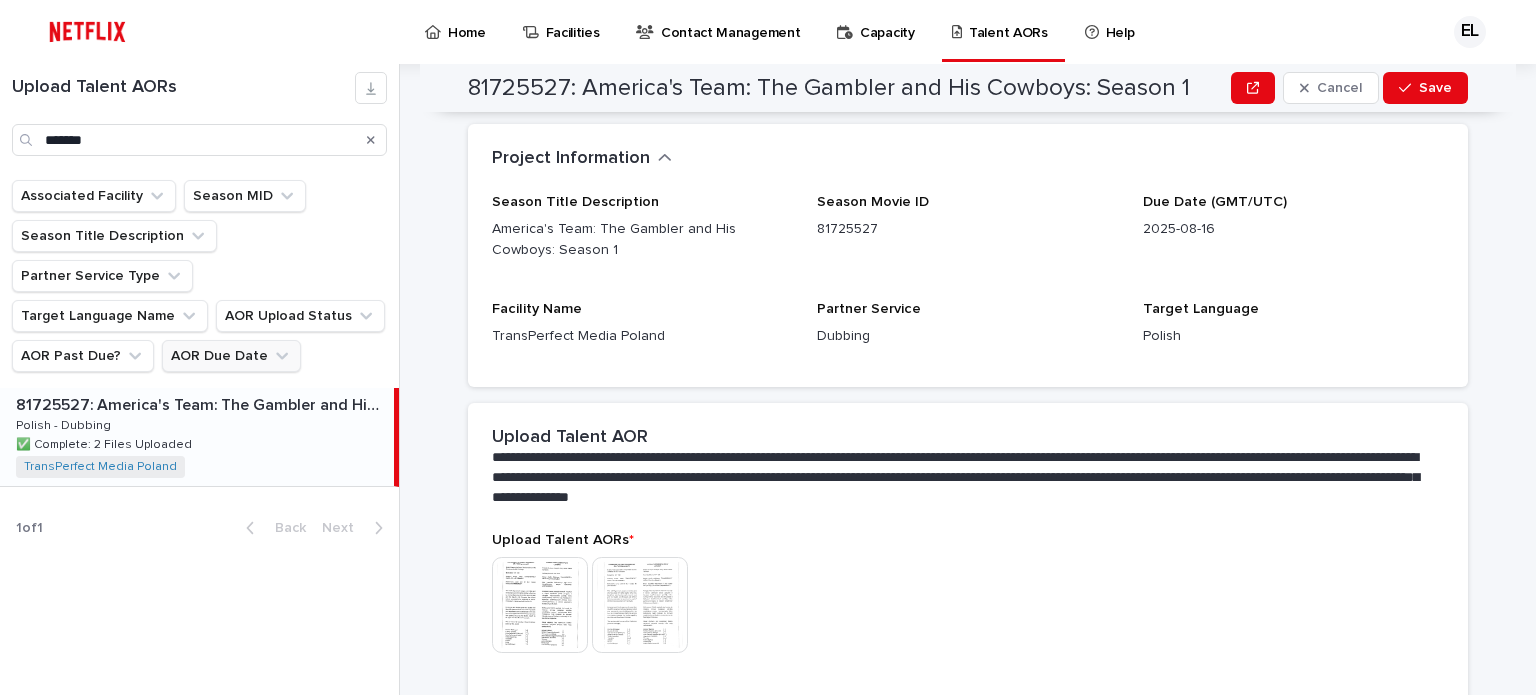 scroll, scrollTop: 0, scrollLeft: 0, axis: both 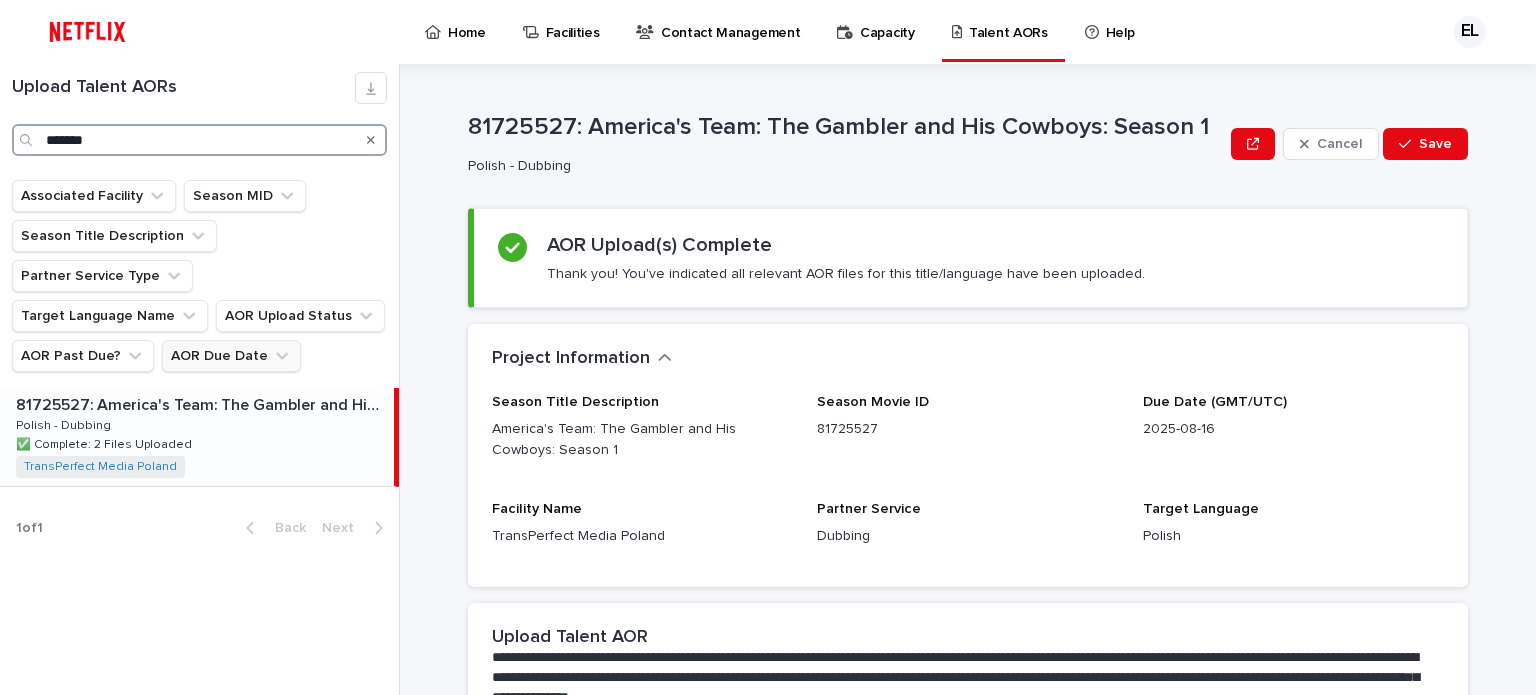 drag, startPoint x: 172, startPoint y: 143, endPoint x: 68, endPoint y: 159, distance: 105.22357 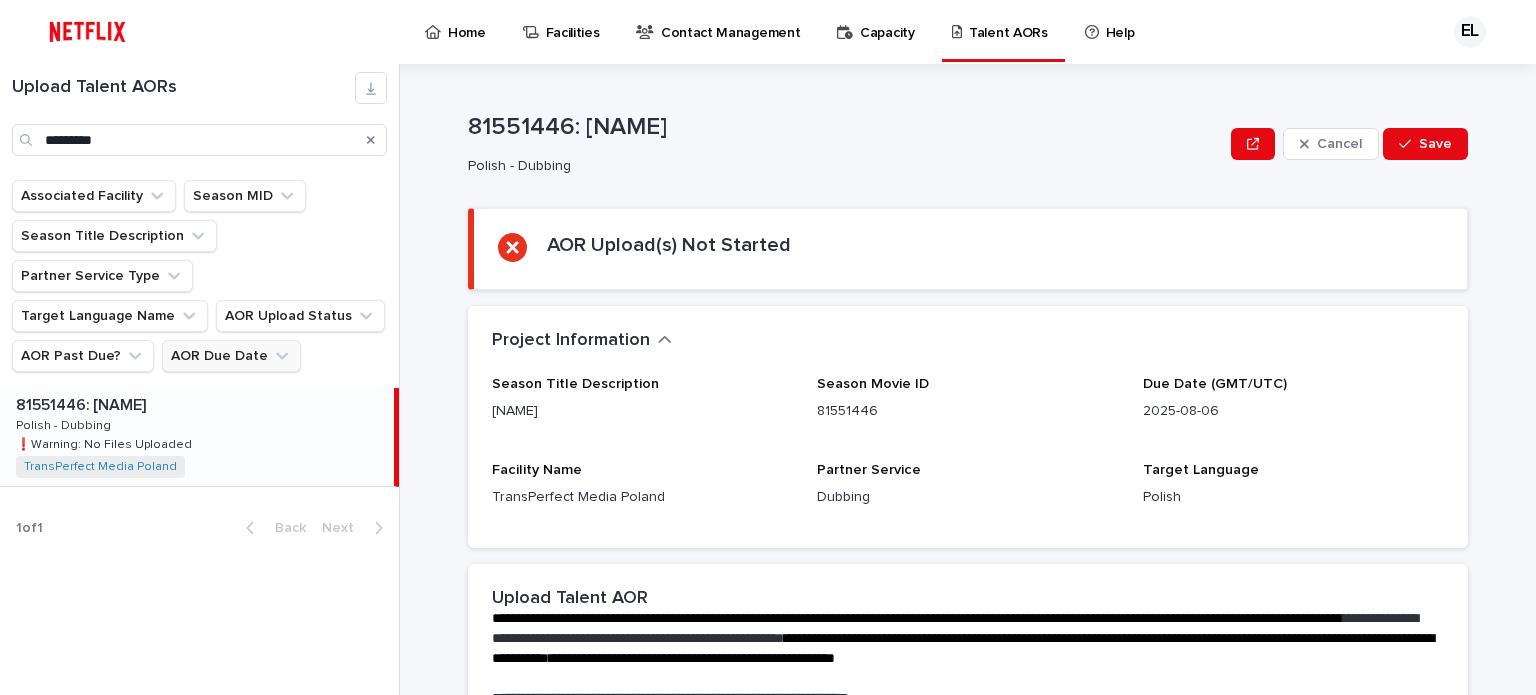 click on "81551446: [NAME] 81551446: [NAME] Polish - Dubbing Polish - Dubbing ❗️Warning: No Files Uploaded ❗️Warning: No Files Uploaded TransPerfect Media Poland + 0" at bounding box center (197, 437) 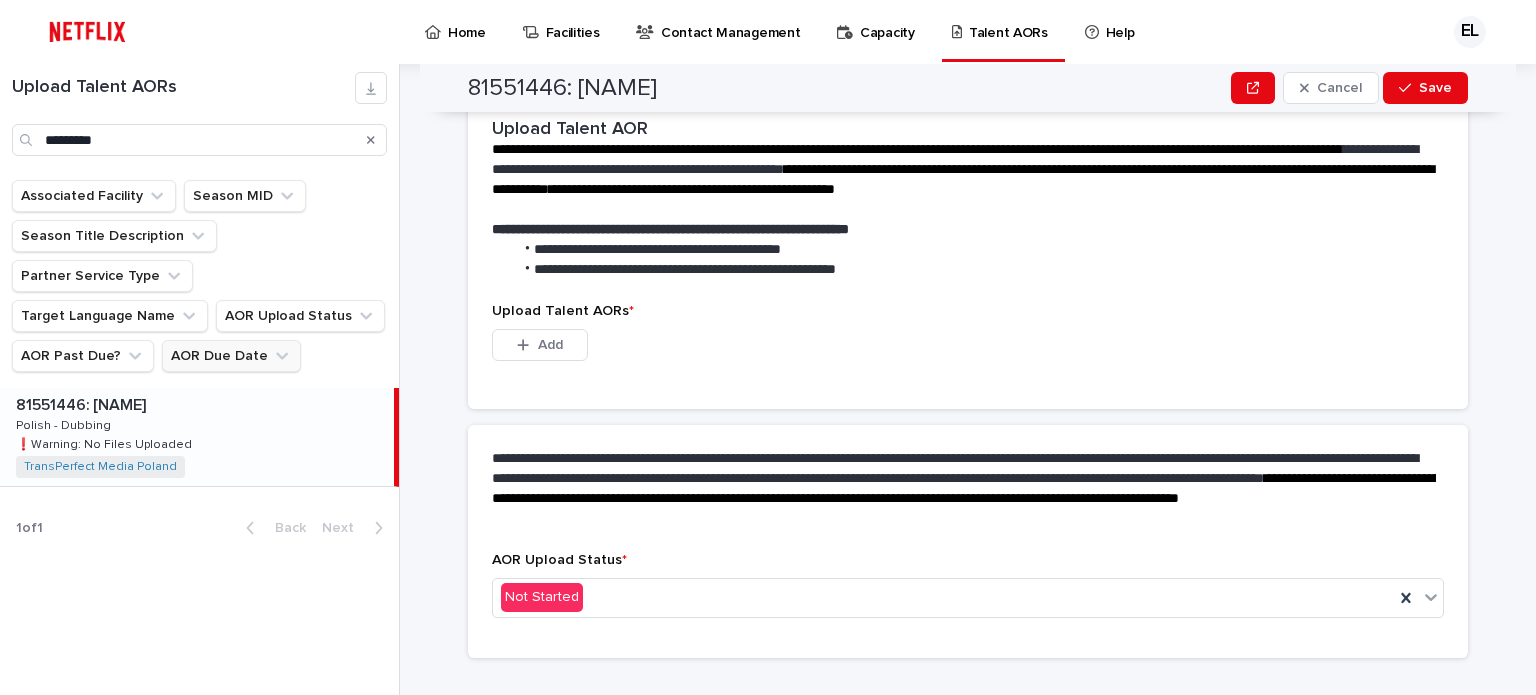 scroll, scrollTop: 503, scrollLeft: 0, axis: vertical 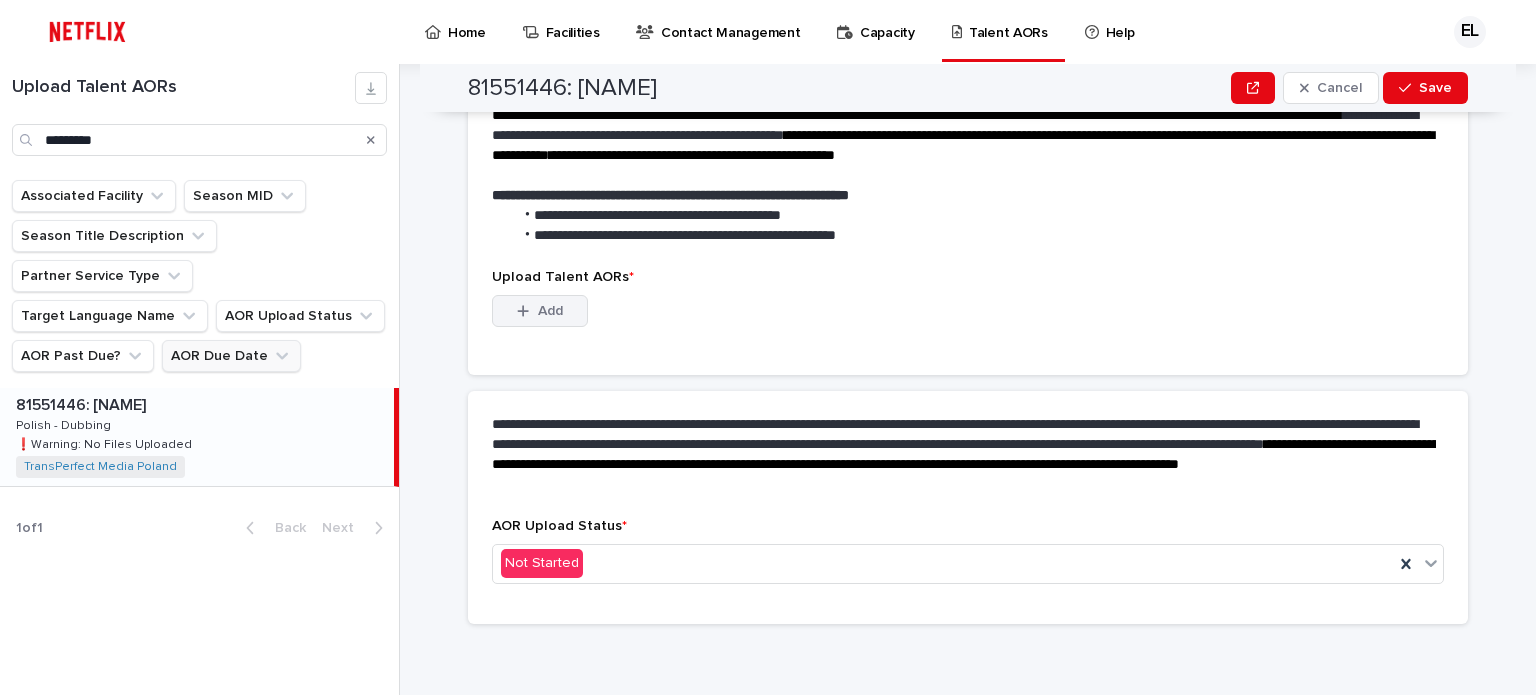 click on "Add" at bounding box center (550, 311) 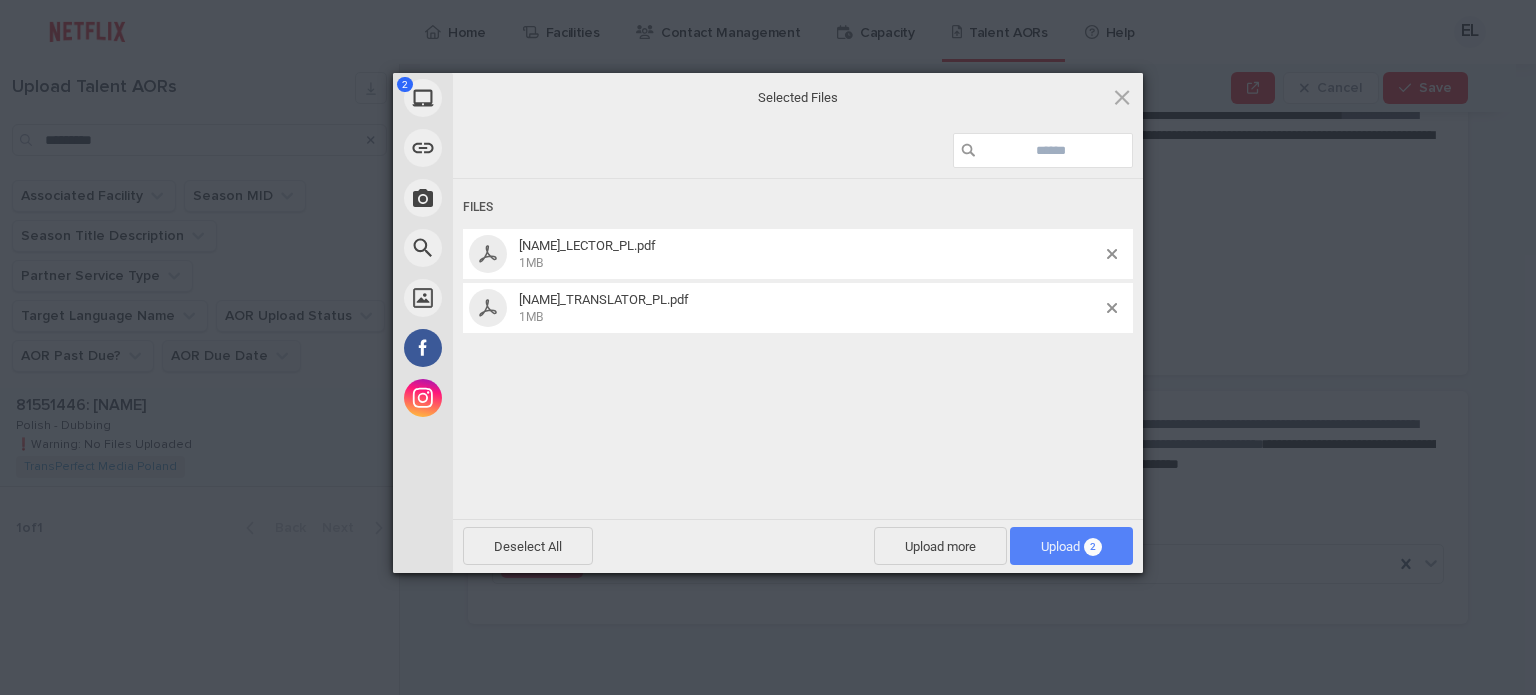 click on "Upload
2" at bounding box center (1071, 546) 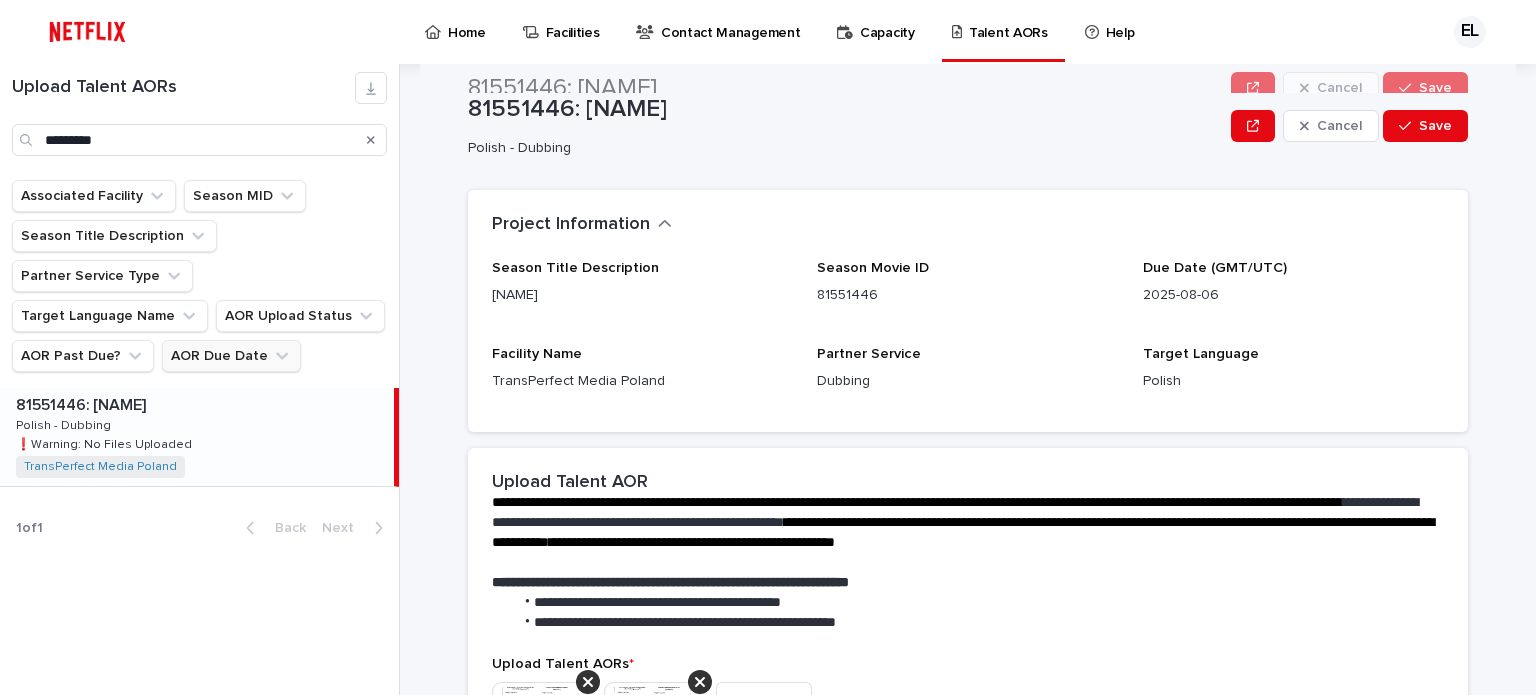 scroll, scrollTop: 0, scrollLeft: 0, axis: both 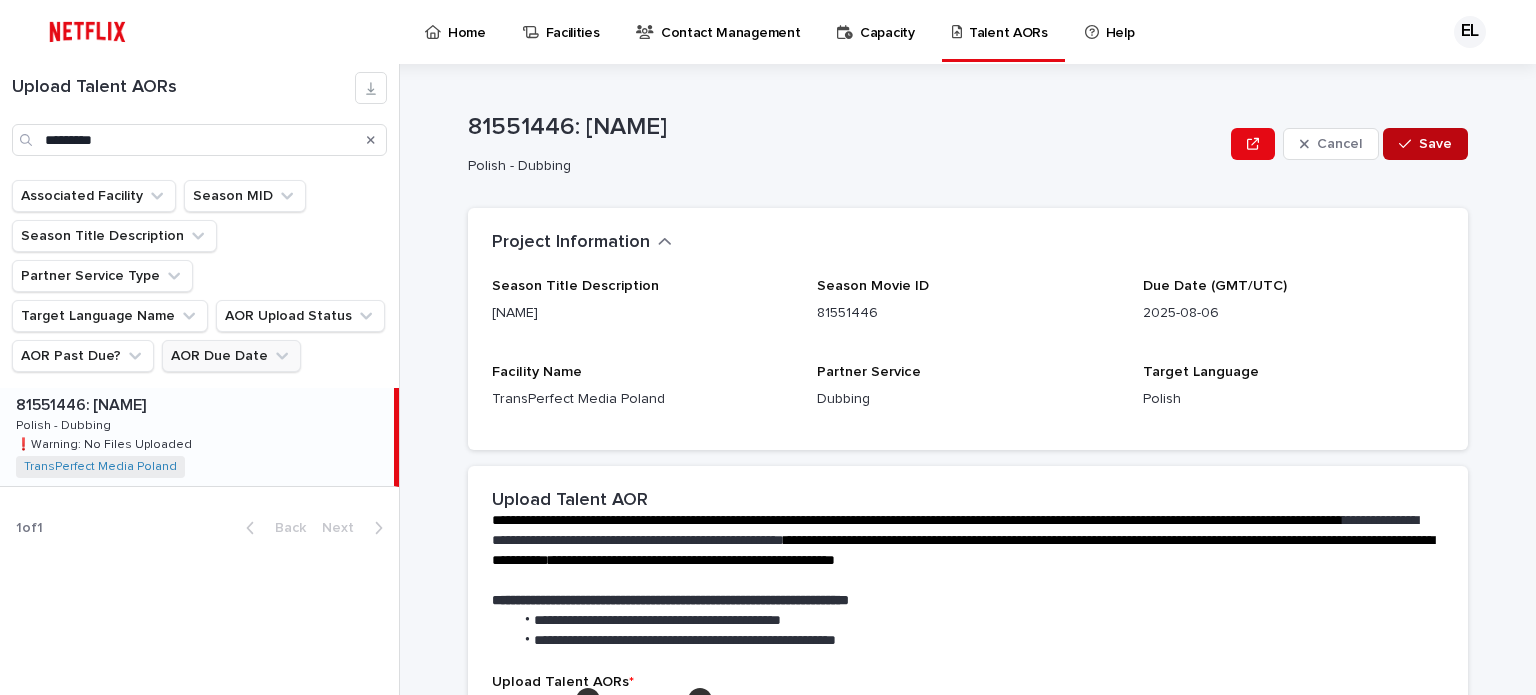 click on "Save" at bounding box center [1435, 144] 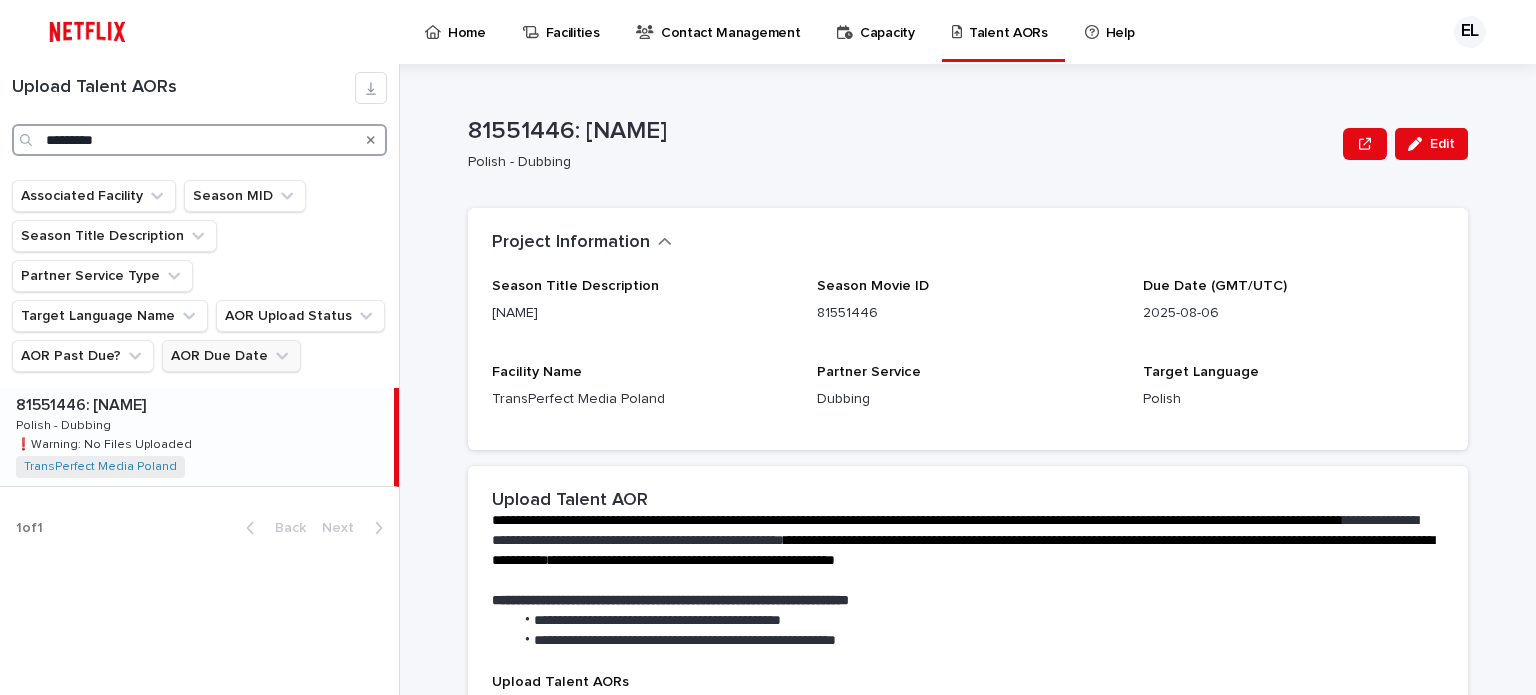 drag, startPoint x: 136, startPoint y: 136, endPoint x: 0, endPoint y: 119, distance: 137.05838 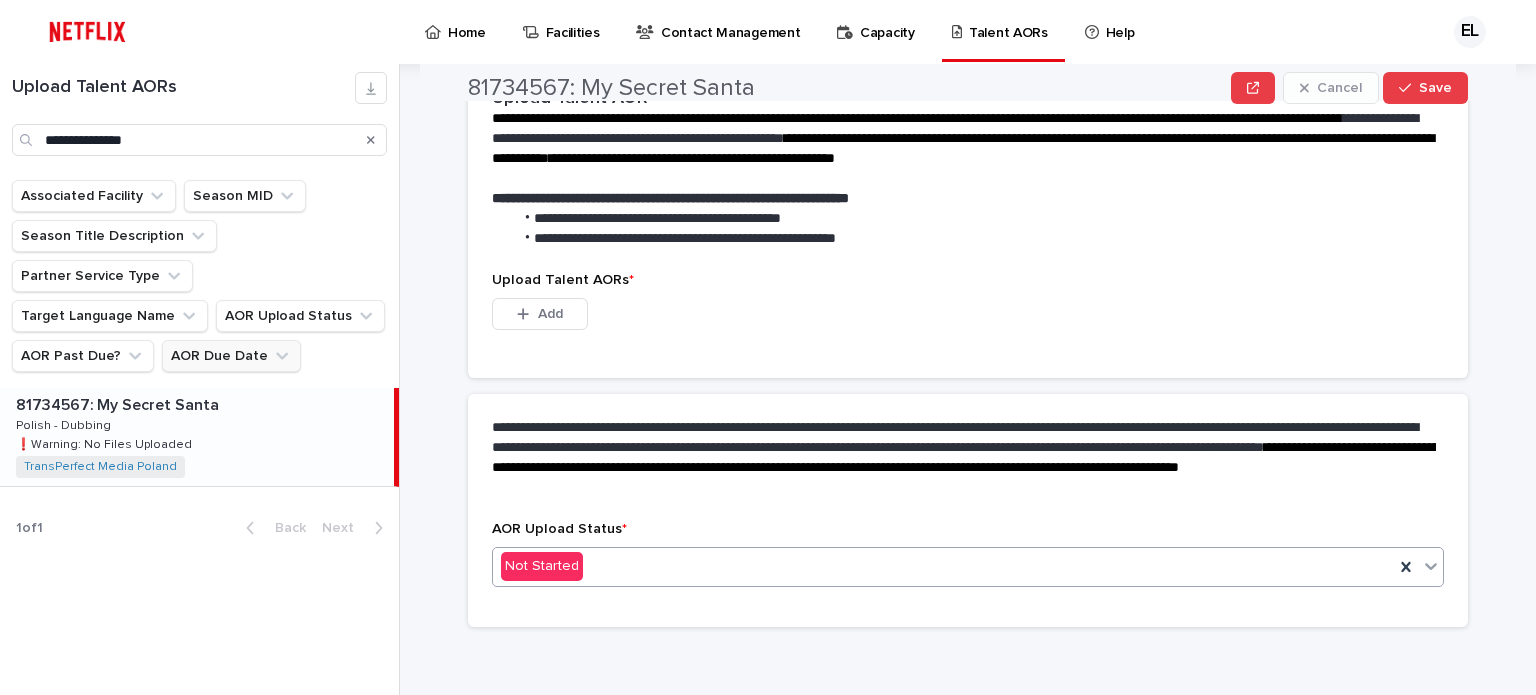 scroll, scrollTop: 503, scrollLeft: 0, axis: vertical 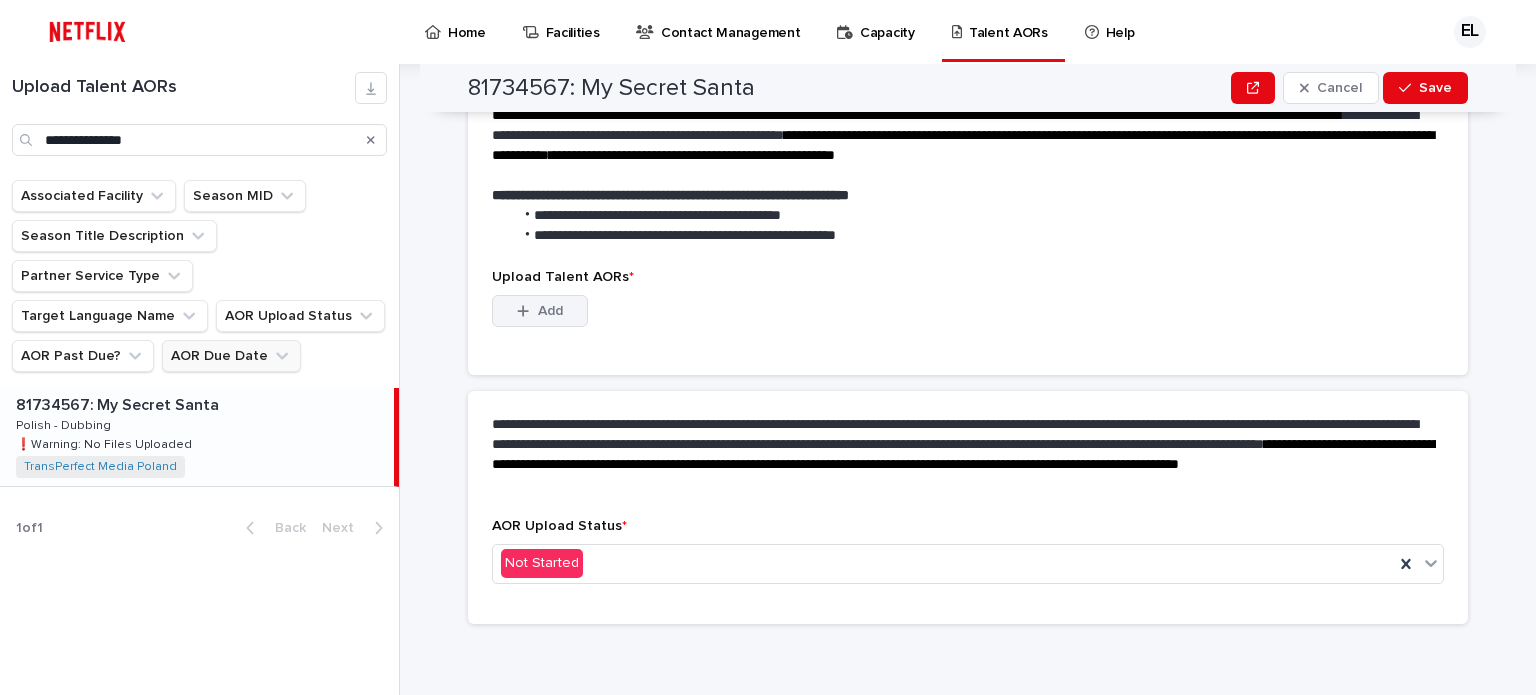 click on "Add" at bounding box center (550, 311) 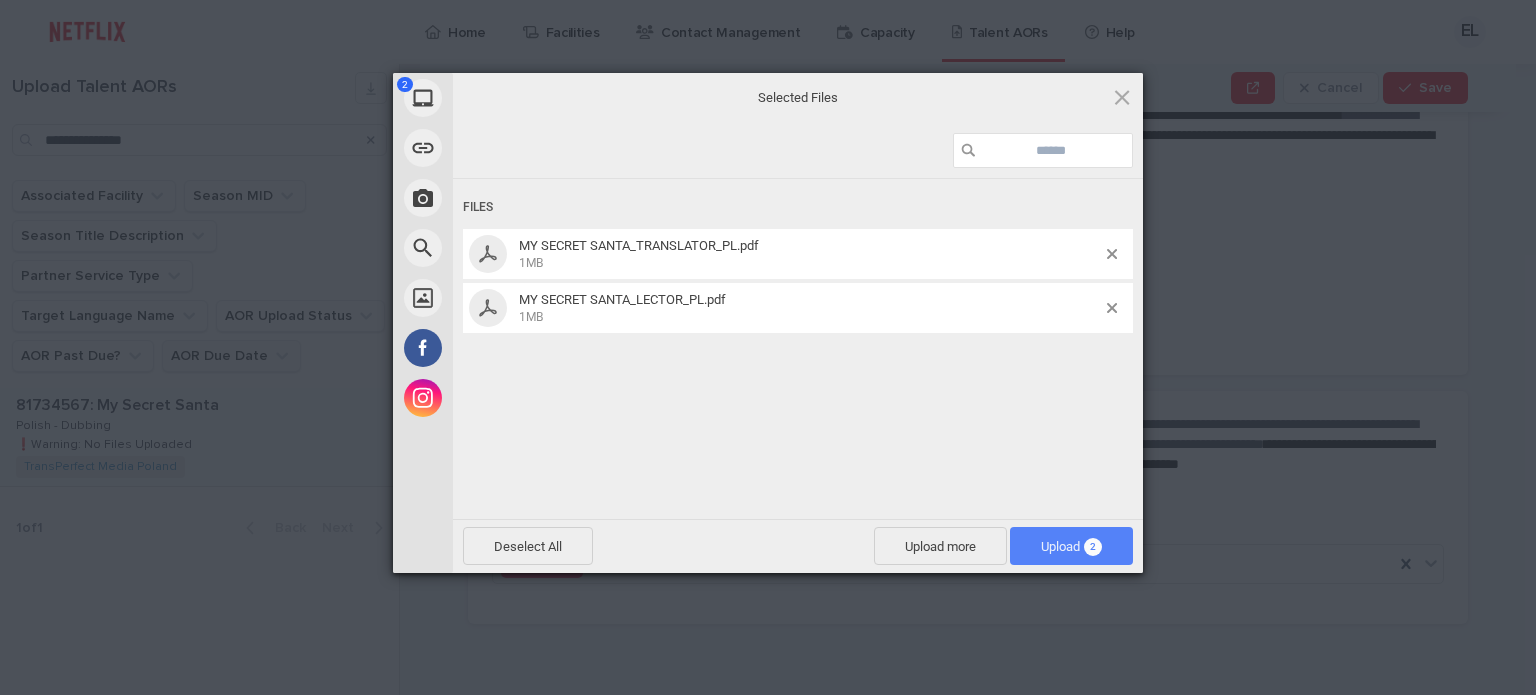click on "Upload
2" at bounding box center [1071, 546] 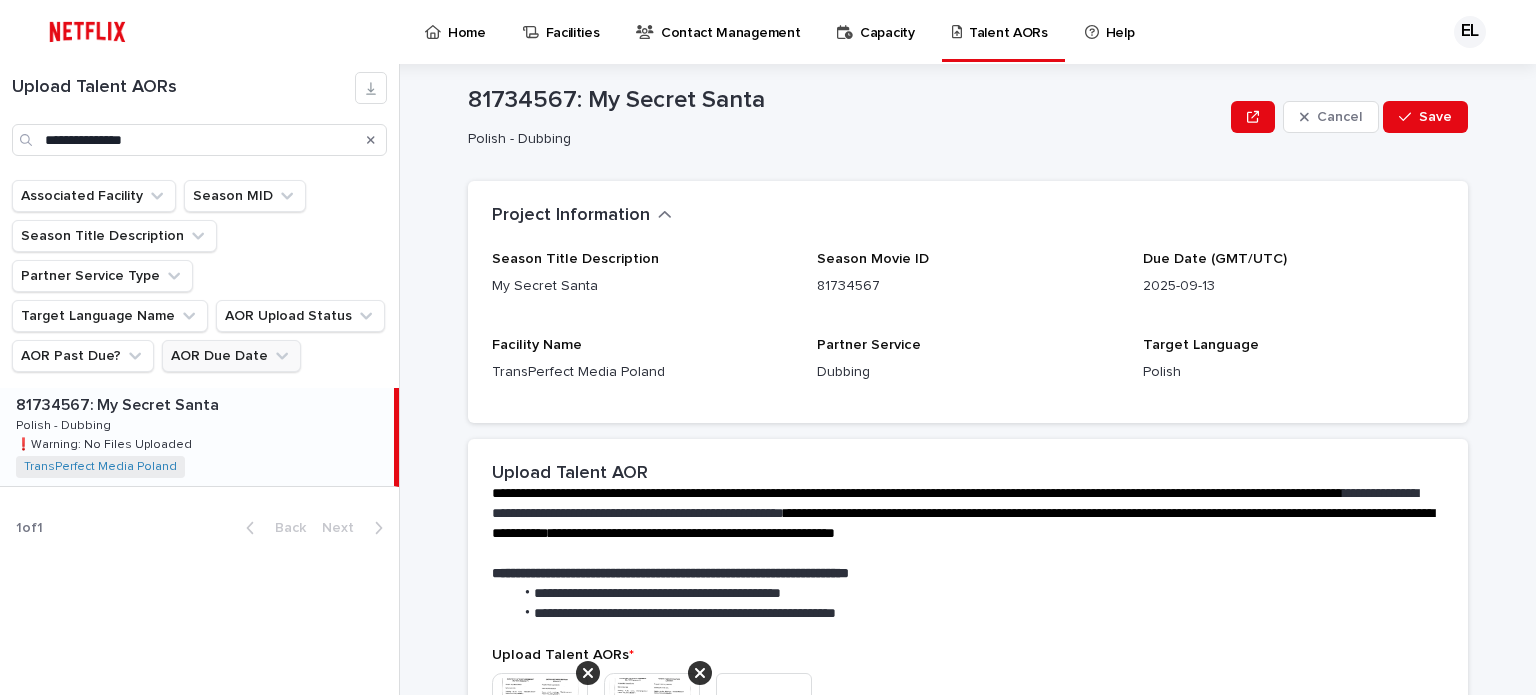 scroll, scrollTop: 0, scrollLeft: 0, axis: both 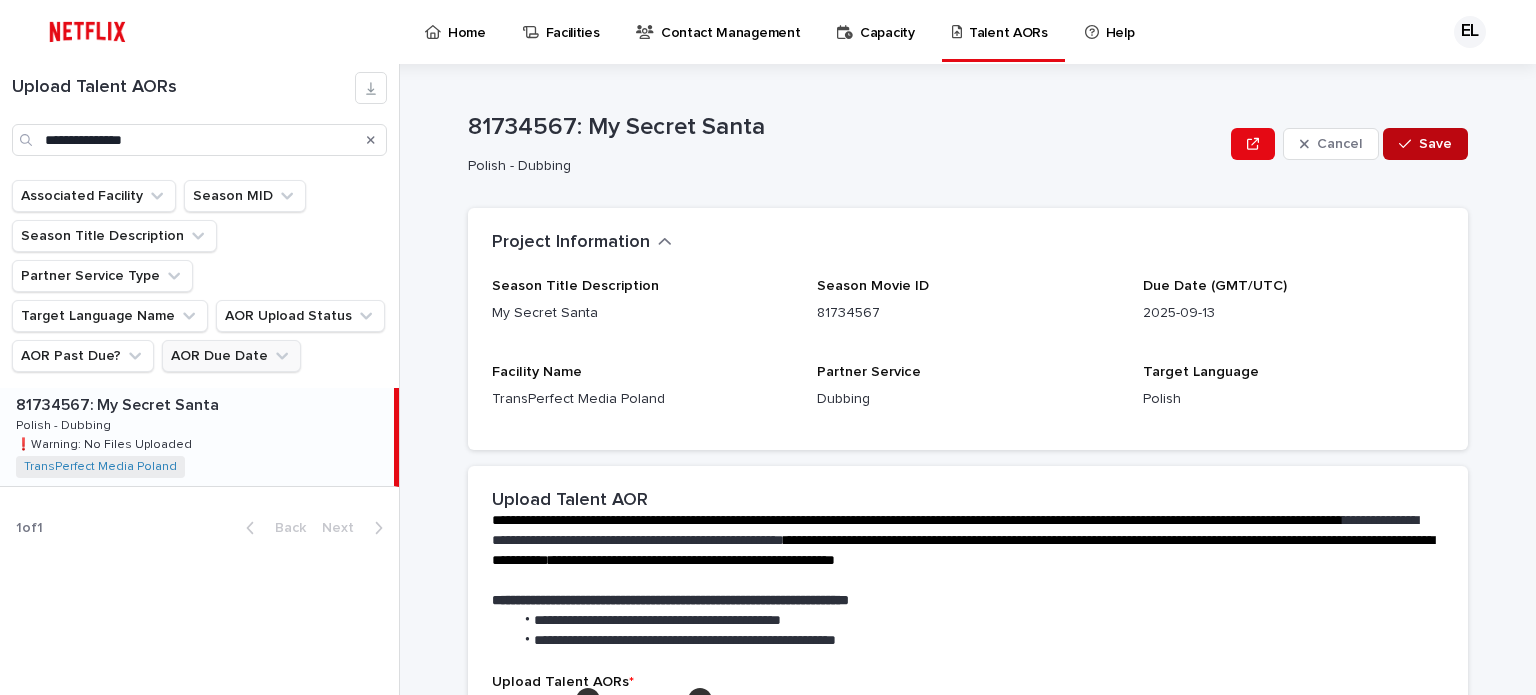 click on "Save" at bounding box center [1435, 144] 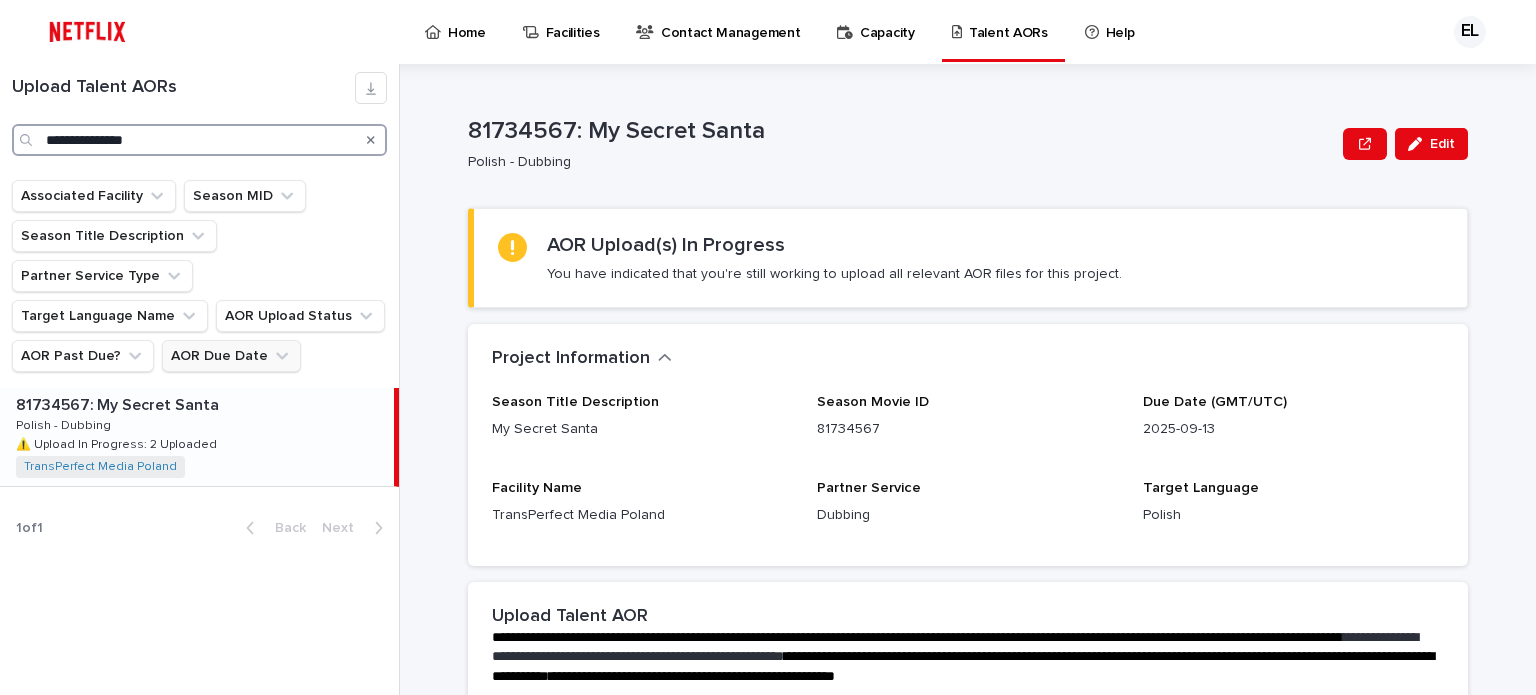 click on "**********" at bounding box center [199, 140] 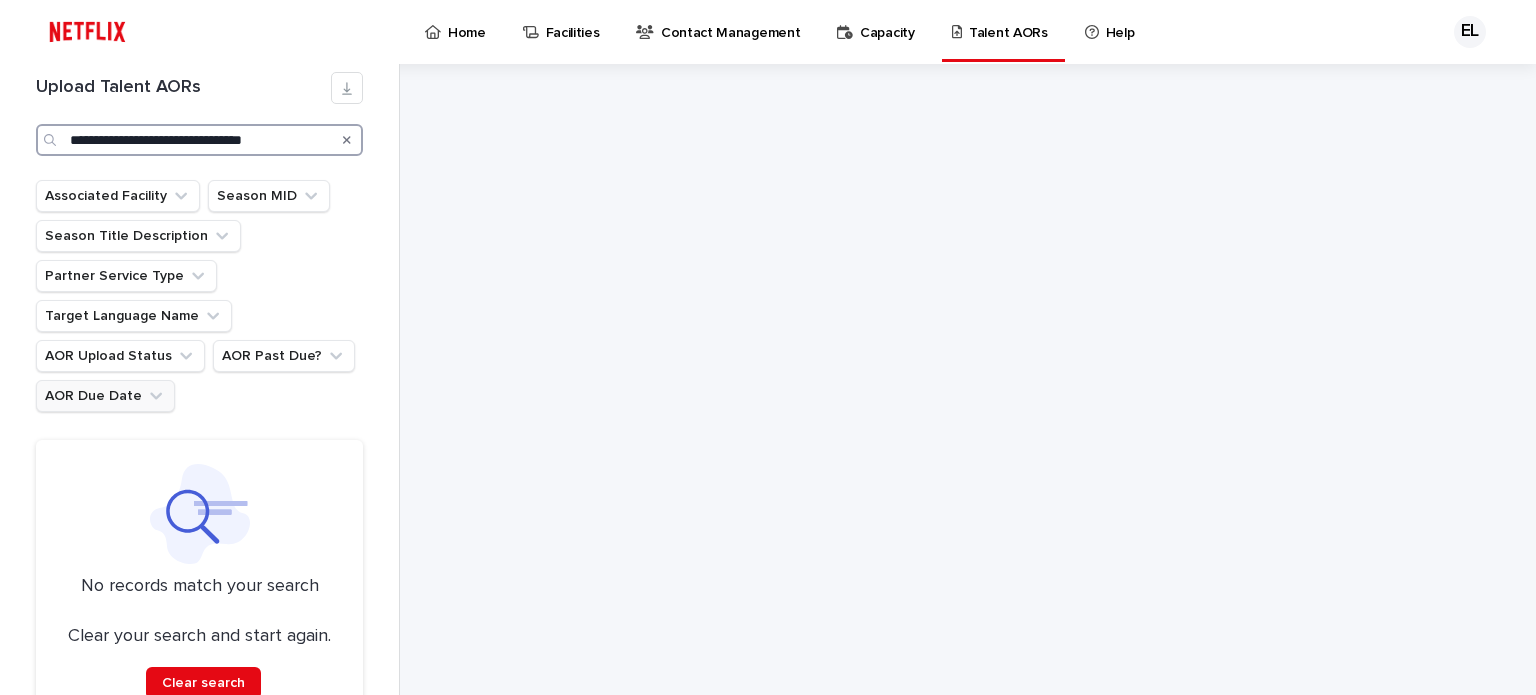 drag, startPoint x: 308, startPoint y: 134, endPoint x: 148, endPoint y: 131, distance: 160.02812 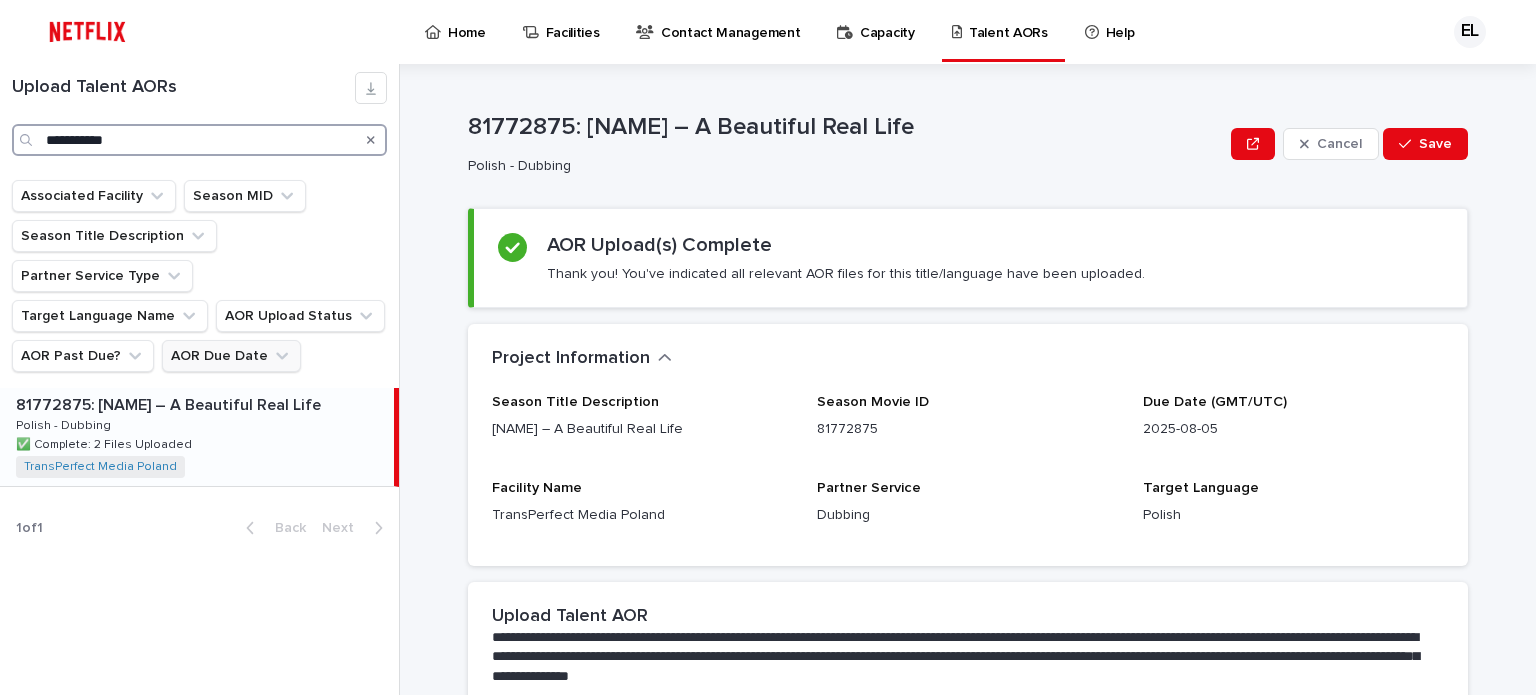 type on "**********" 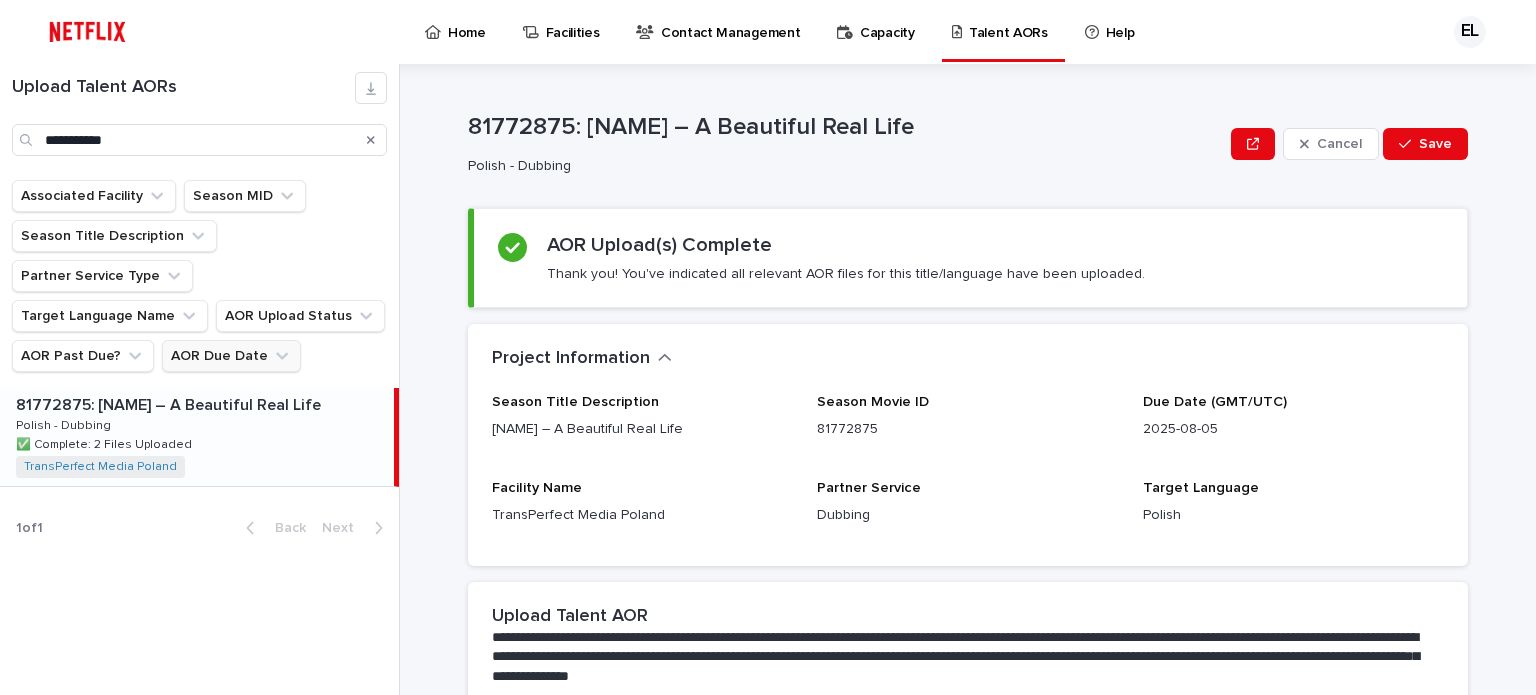 click on "Home Facilities Contact Management Capacity Talent AORs Help" at bounding box center (783, 32) 